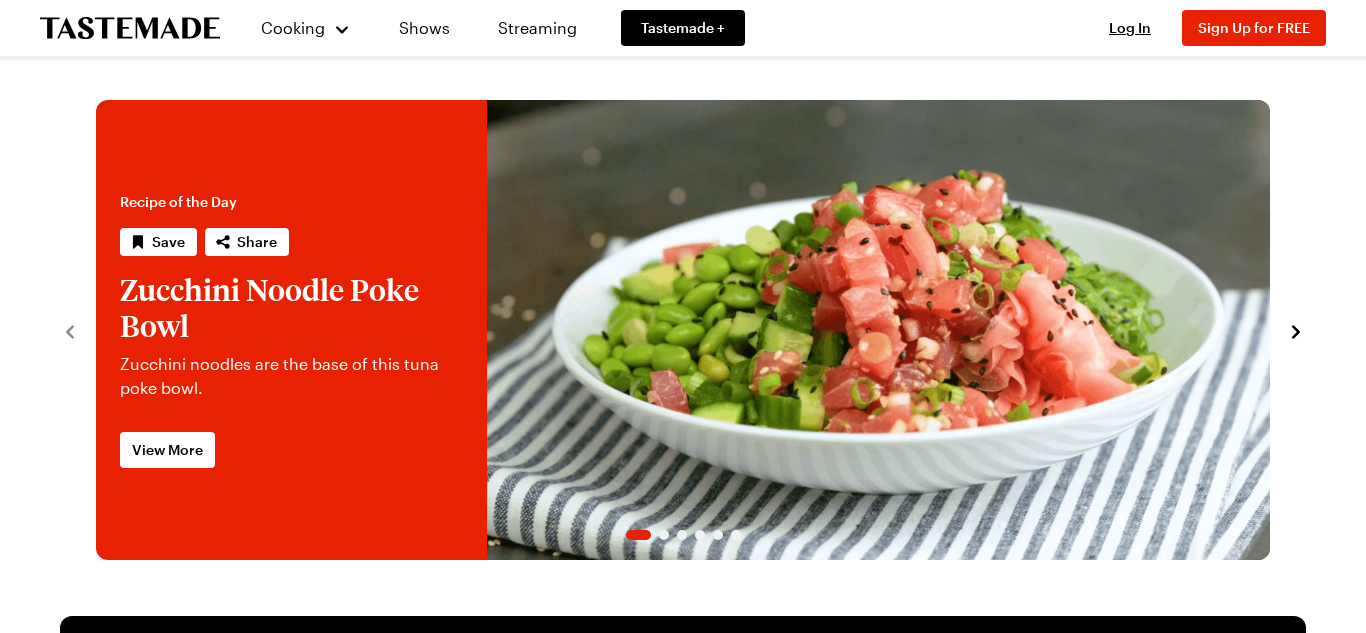 scroll, scrollTop: 0, scrollLeft: 0, axis: both 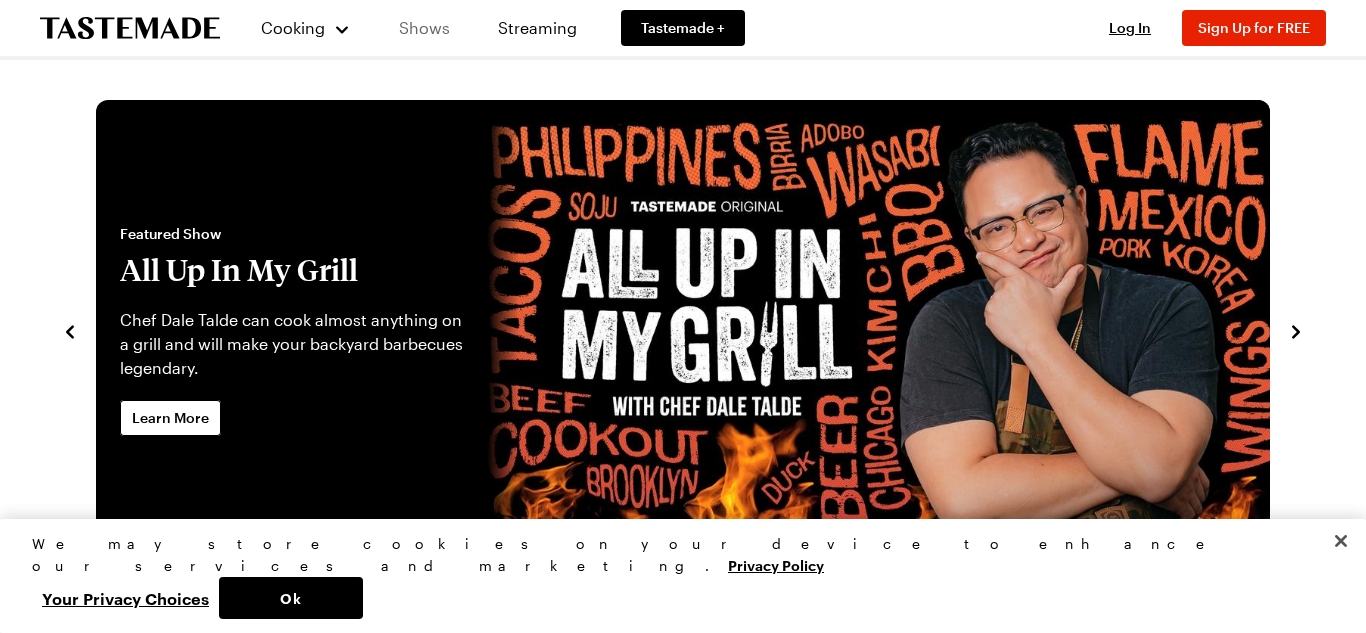 click on "Shows" at bounding box center (424, 28) 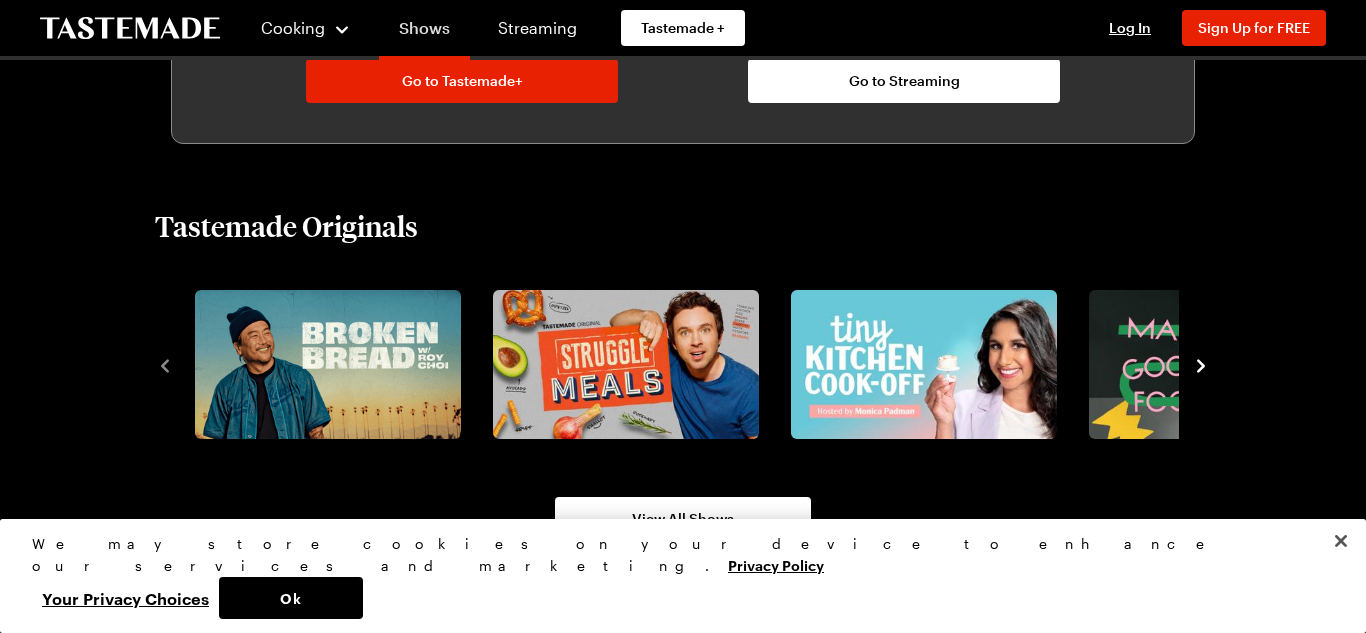 scroll, scrollTop: 1277, scrollLeft: 0, axis: vertical 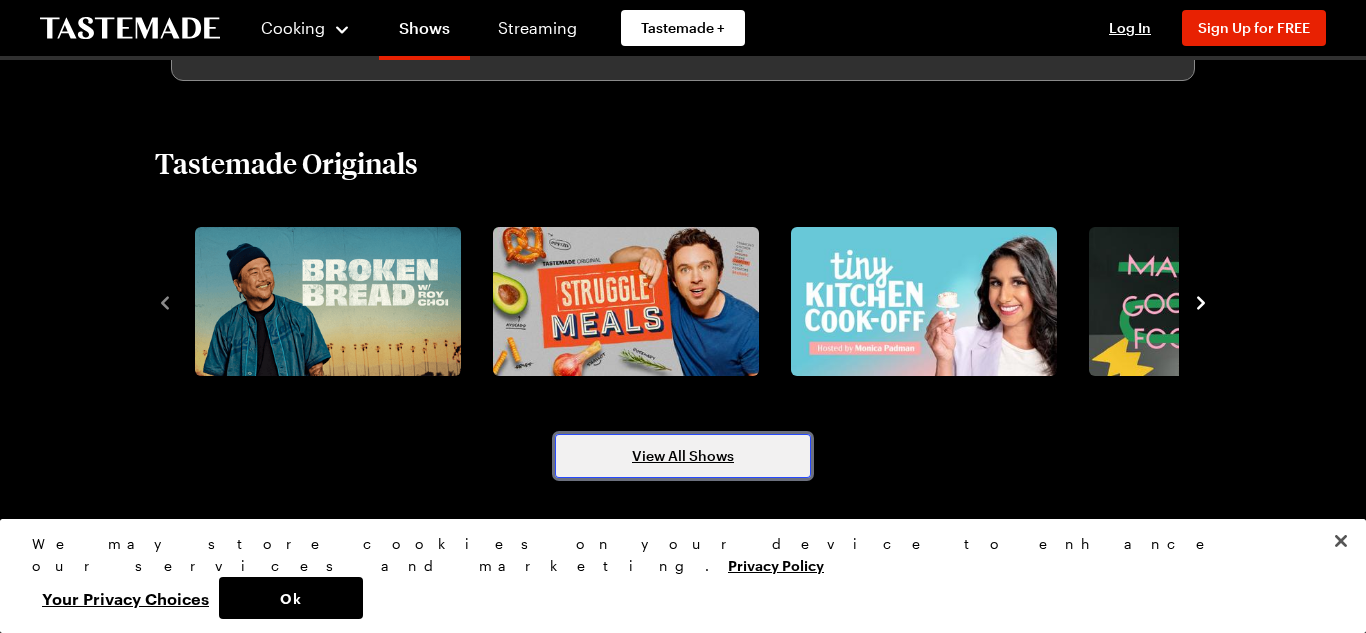 click on "View All Shows" at bounding box center (683, 456) 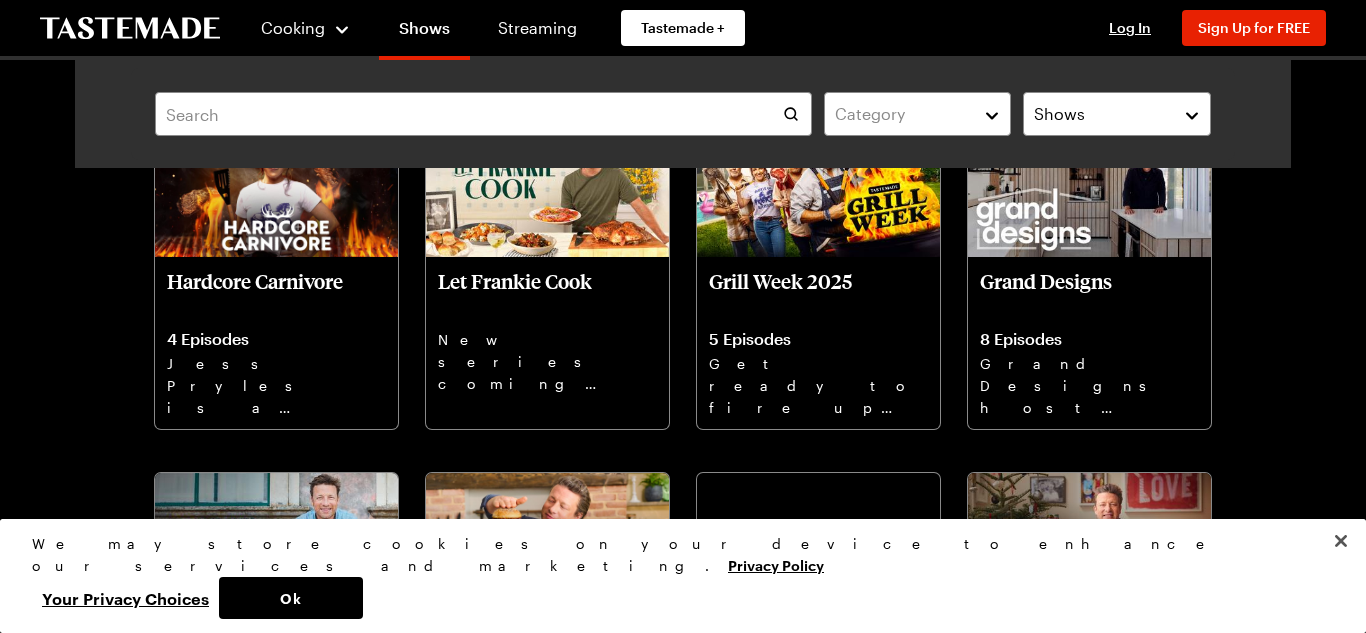 scroll, scrollTop: 191, scrollLeft: 0, axis: vertical 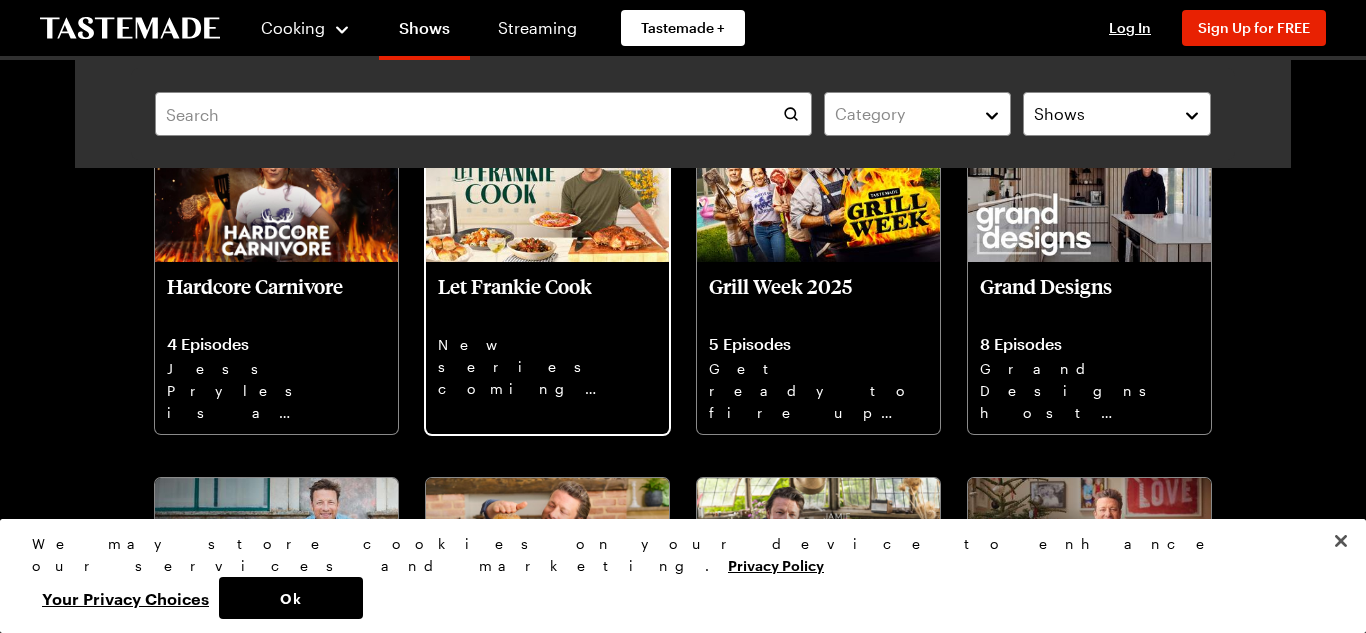 click on "Let Frankie Cook" at bounding box center [547, 298] 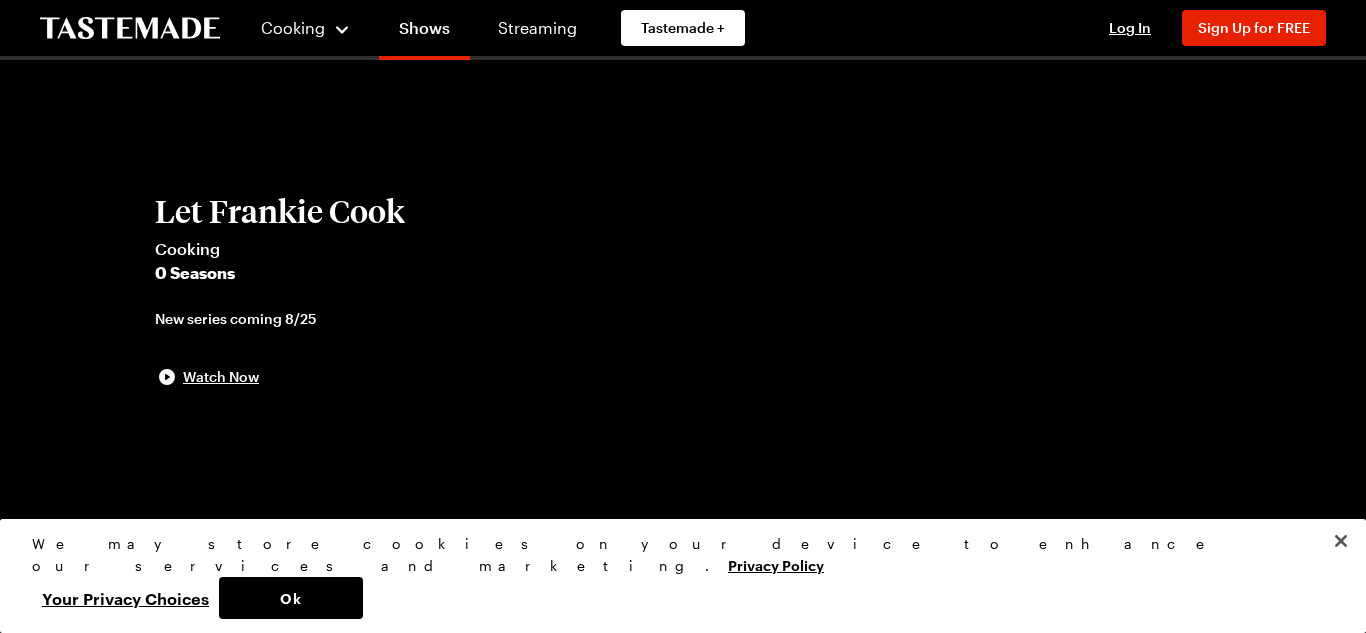 scroll, scrollTop: 0, scrollLeft: 0, axis: both 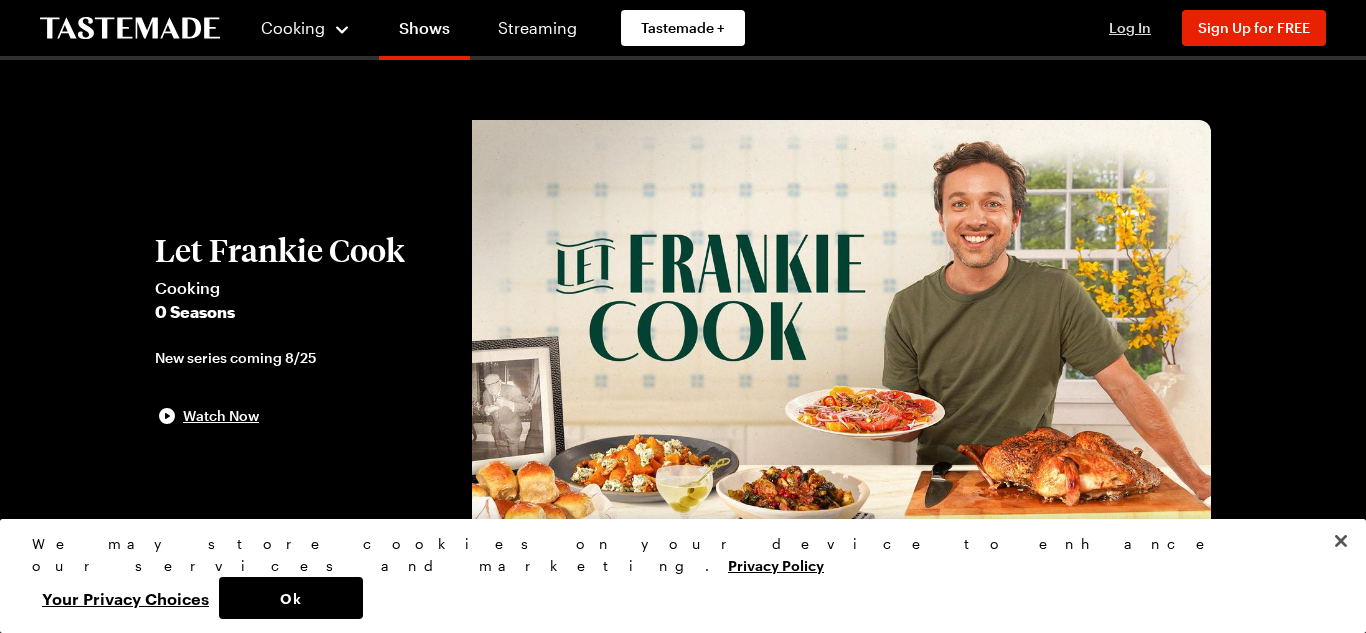 click on "Log In" at bounding box center [1130, 27] 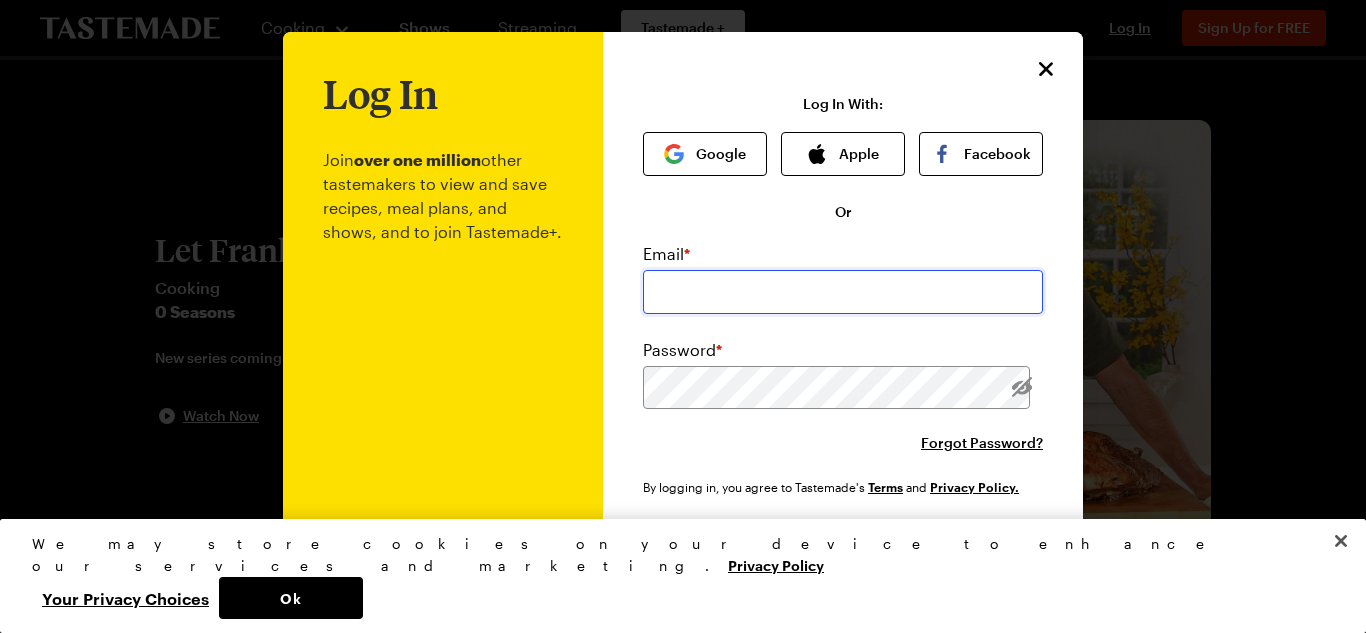 click at bounding box center [843, 292] 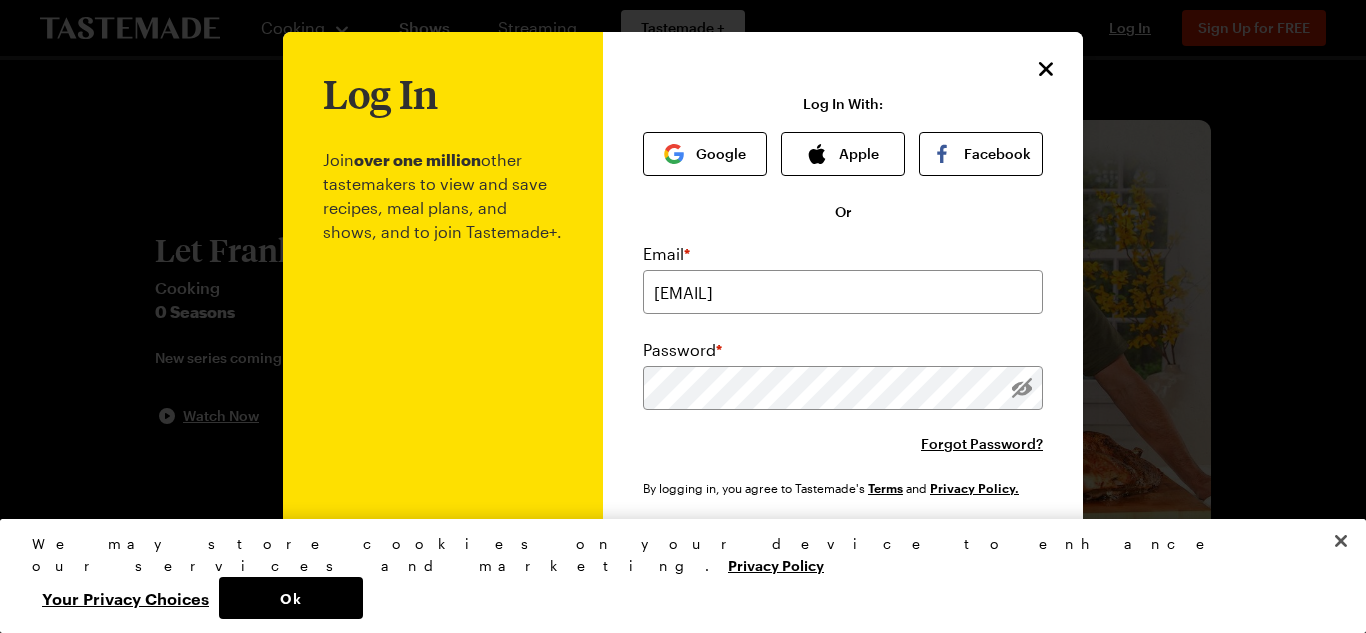 click at bounding box center [683, 316] 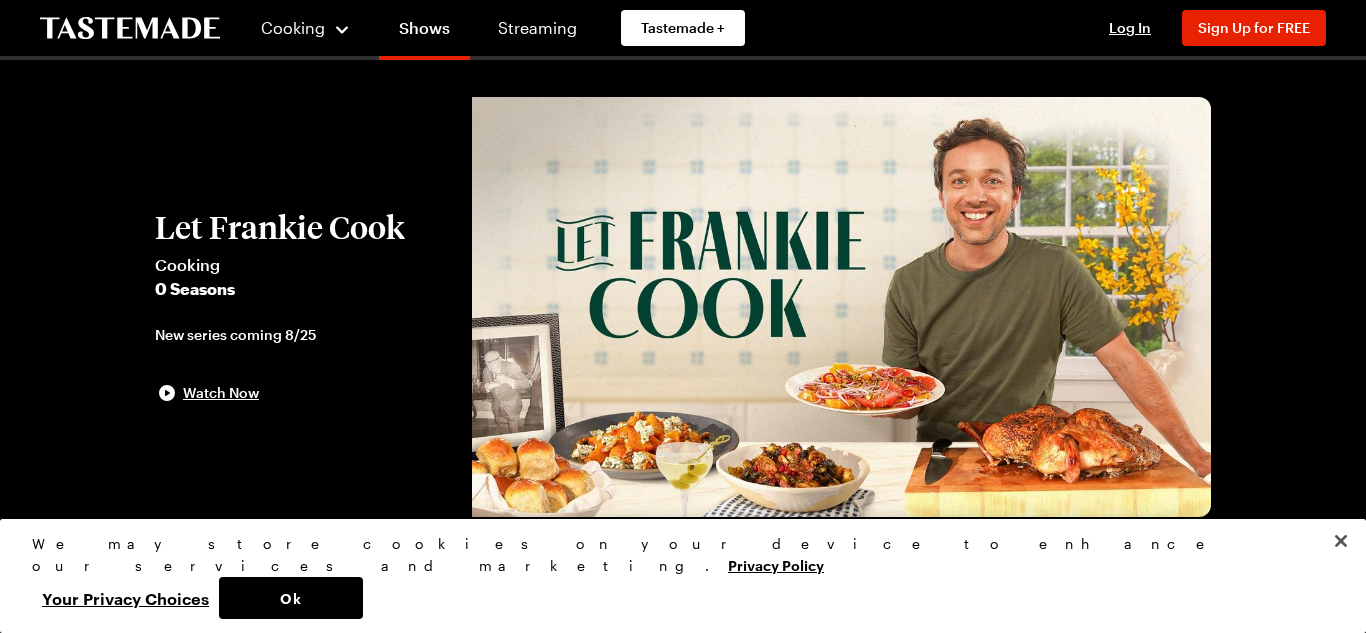 scroll, scrollTop: 0, scrollLeft: 0, axis: both 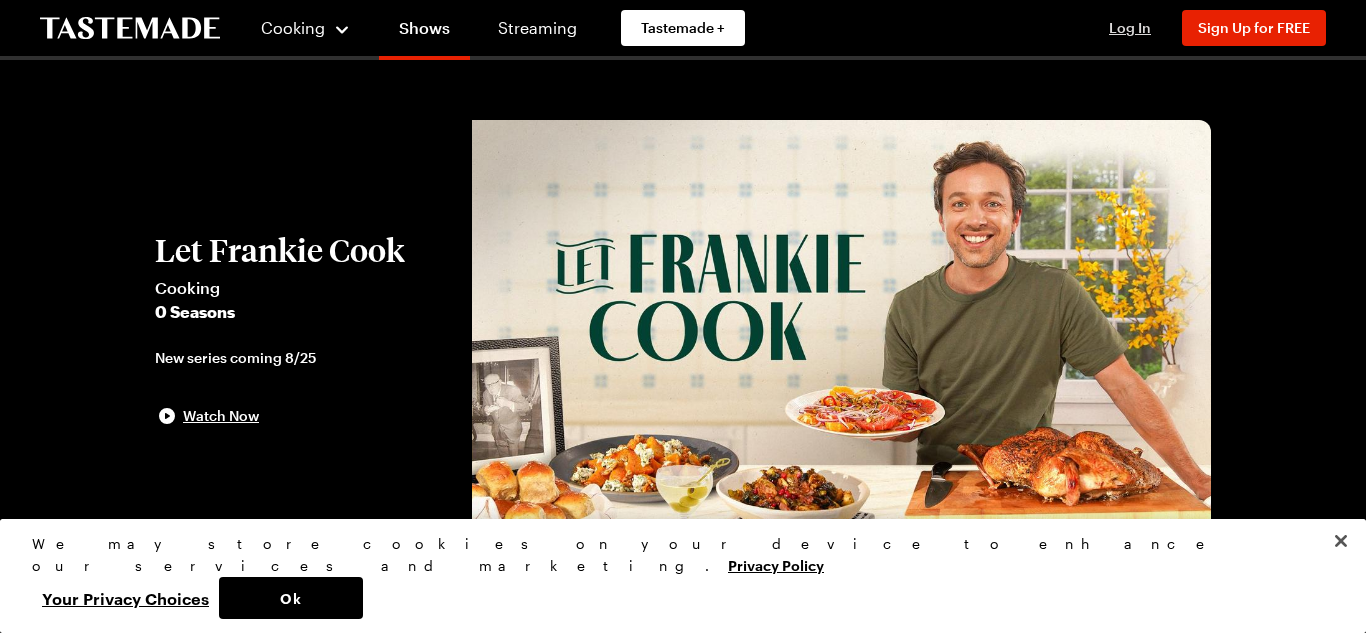 click on "Log In" at bounding box center (1130, 27) 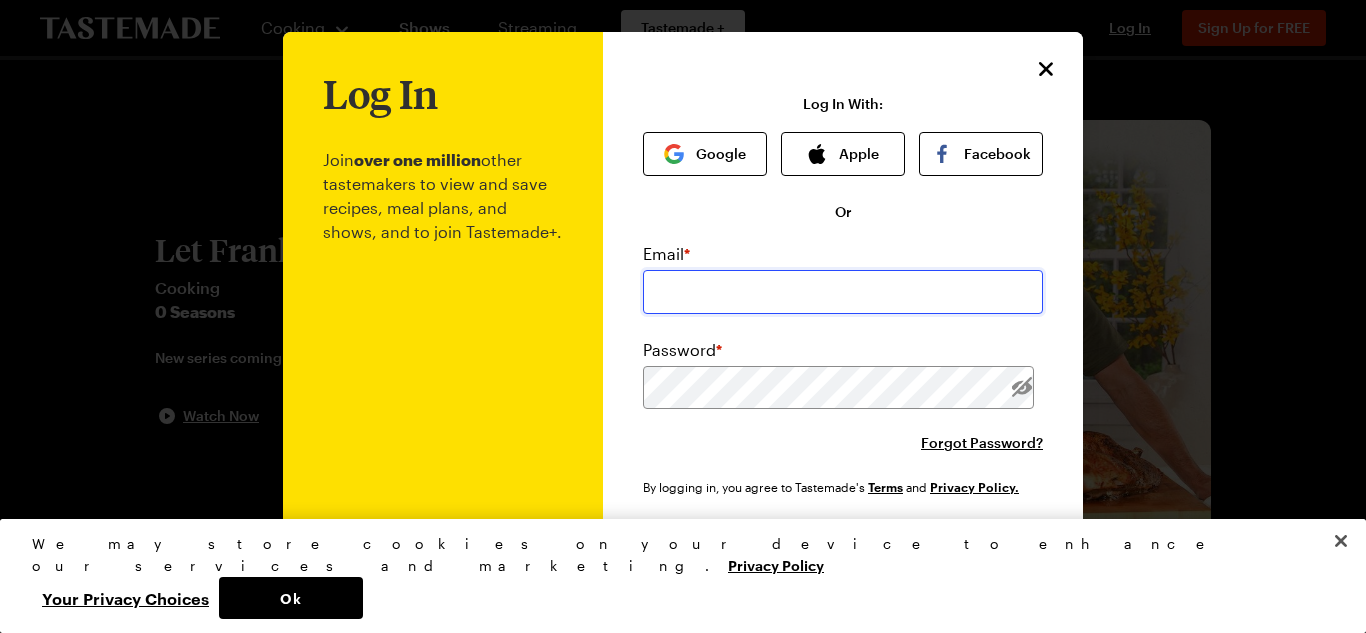 click at bounding box center [843, 292] 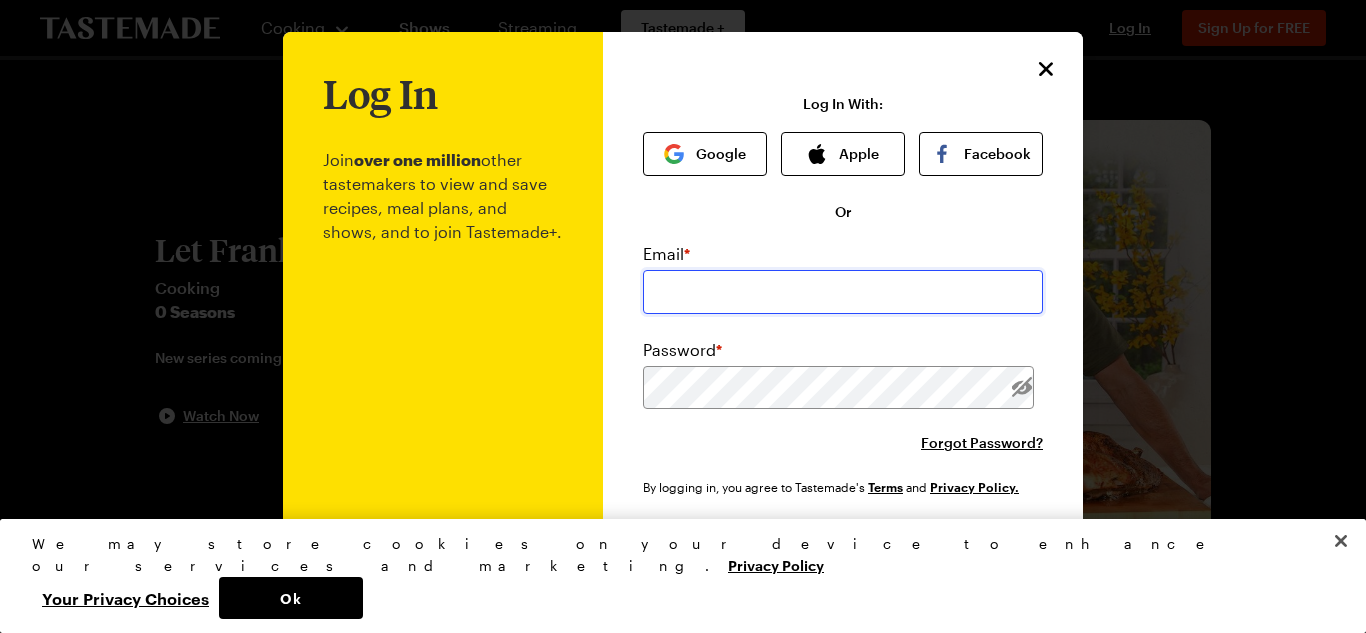 type on "[EMAIL]" 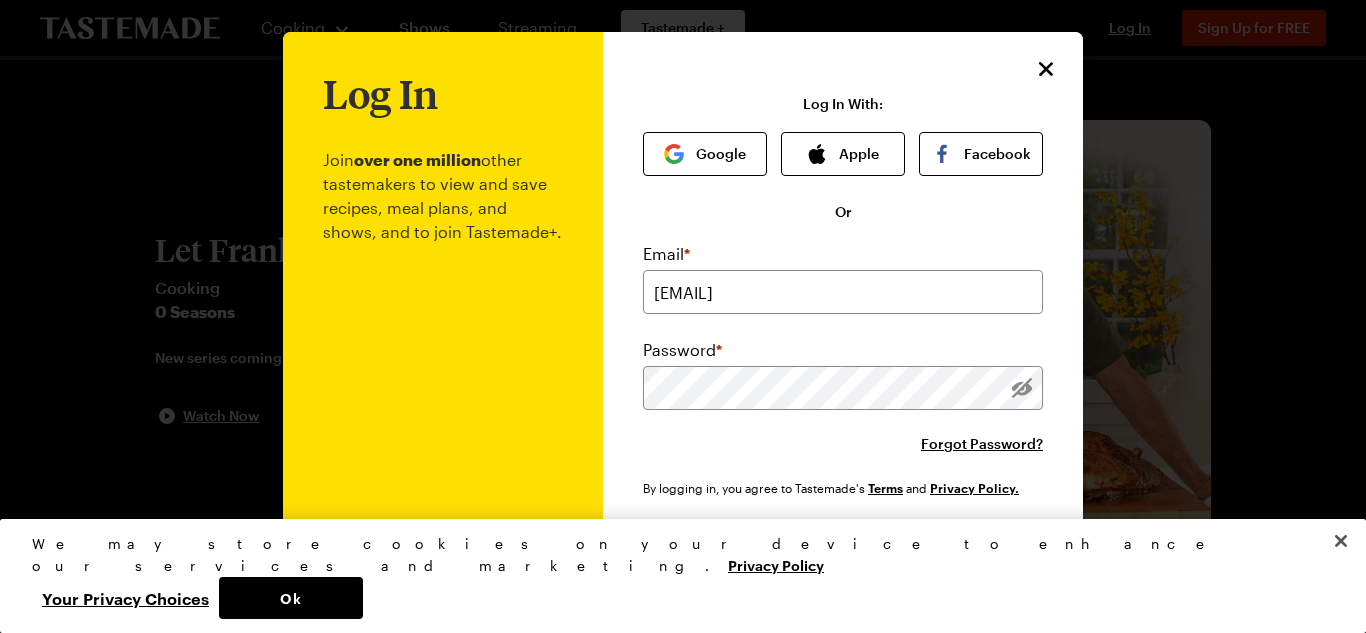 click at bounding box center (683, 316) 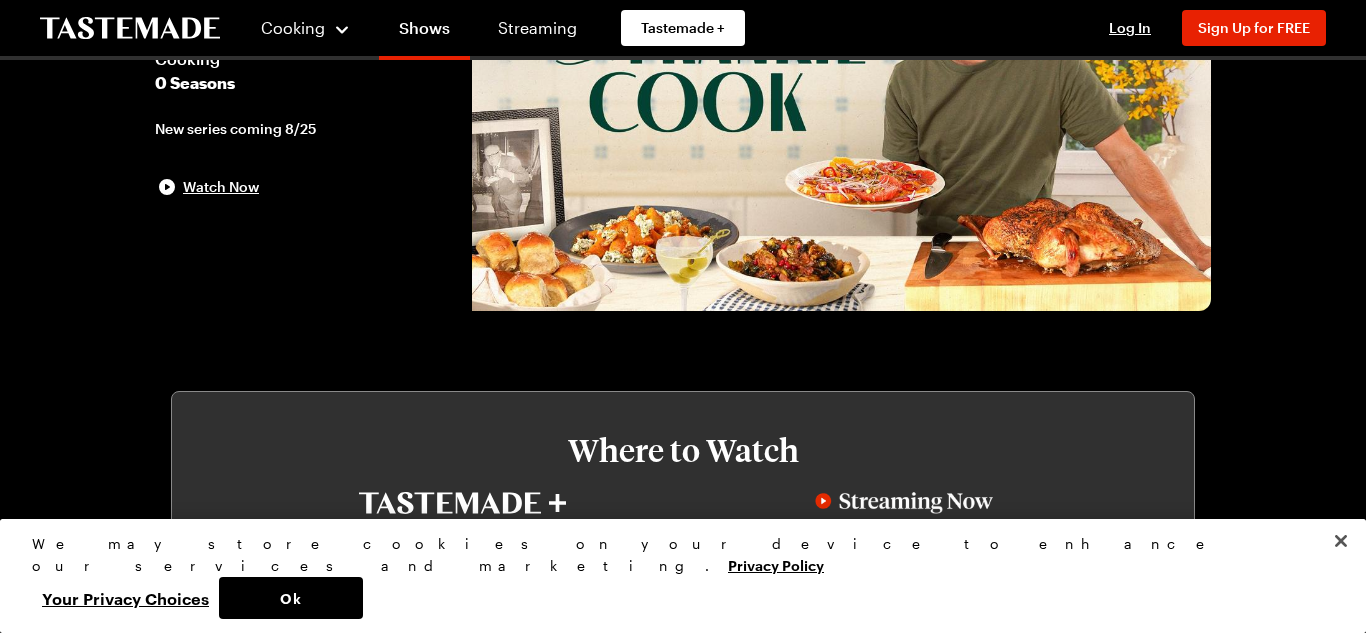 scroll, scrollTop: 232, scrollLeft: 0, axis: vertical 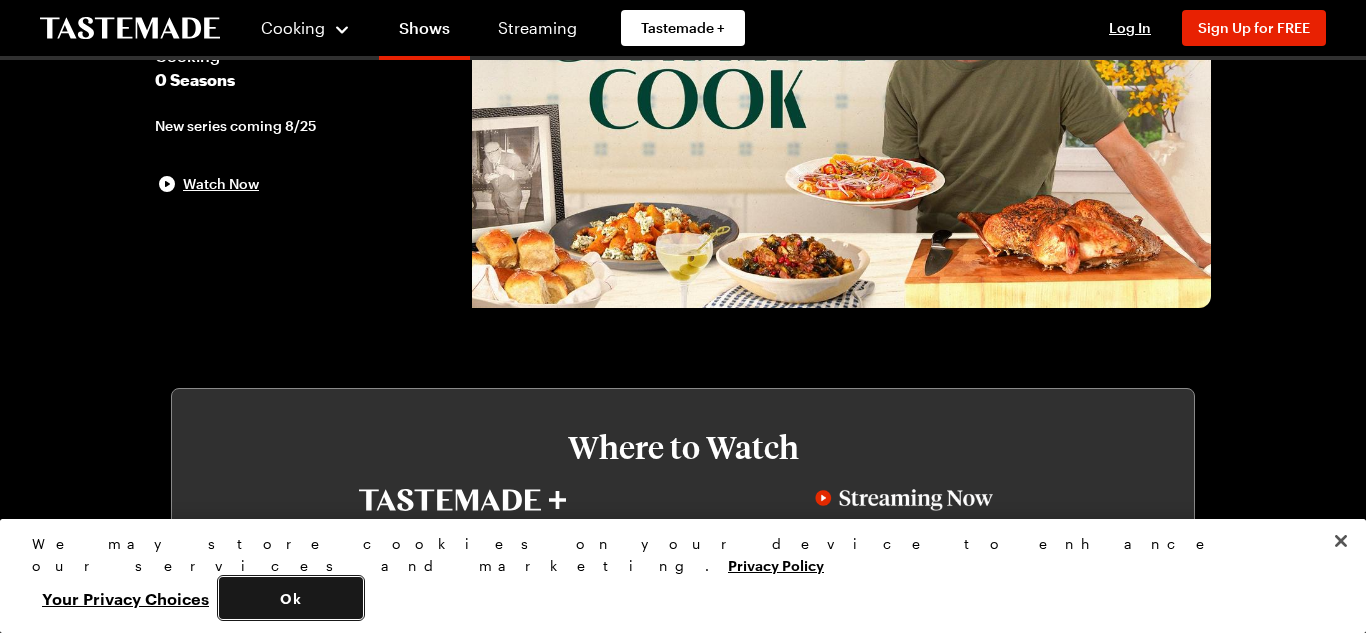 click on "Ok" at bounding box center (291, 598) 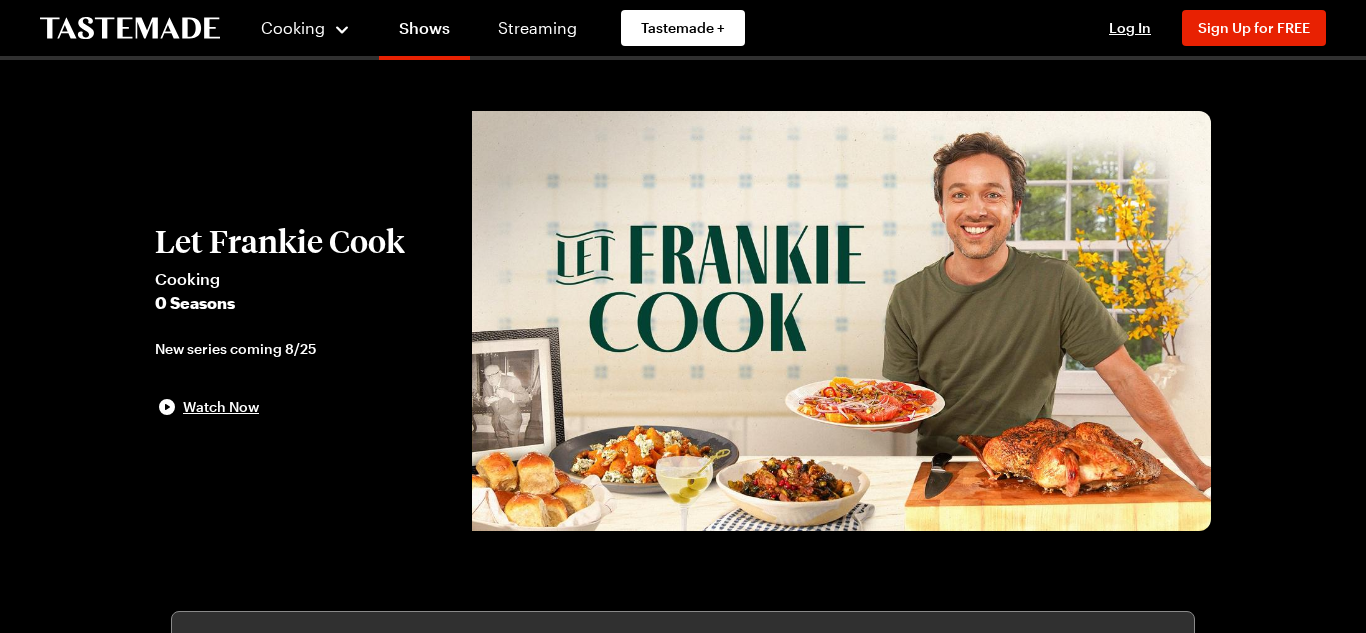 scroll, scrollTop: 0, scrollLeft: 0, axis: both 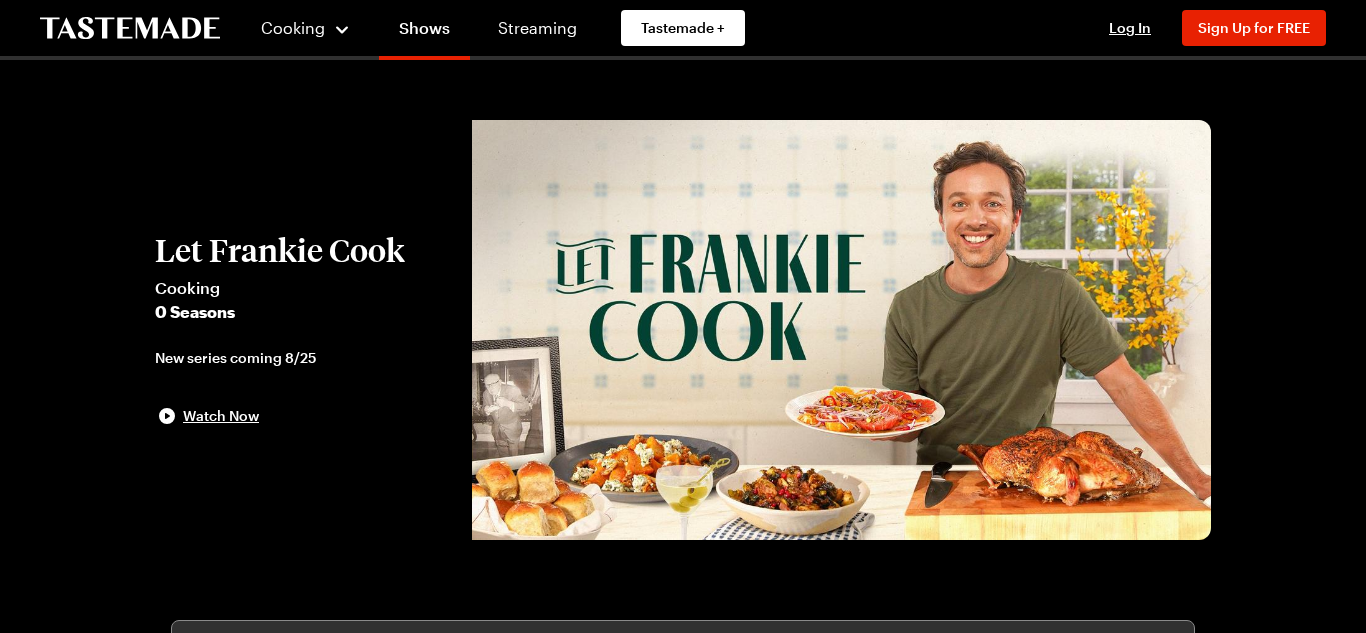click on "Log In Sign Up Log In Sign Up for FREE" at bounding box center (1208, 28) 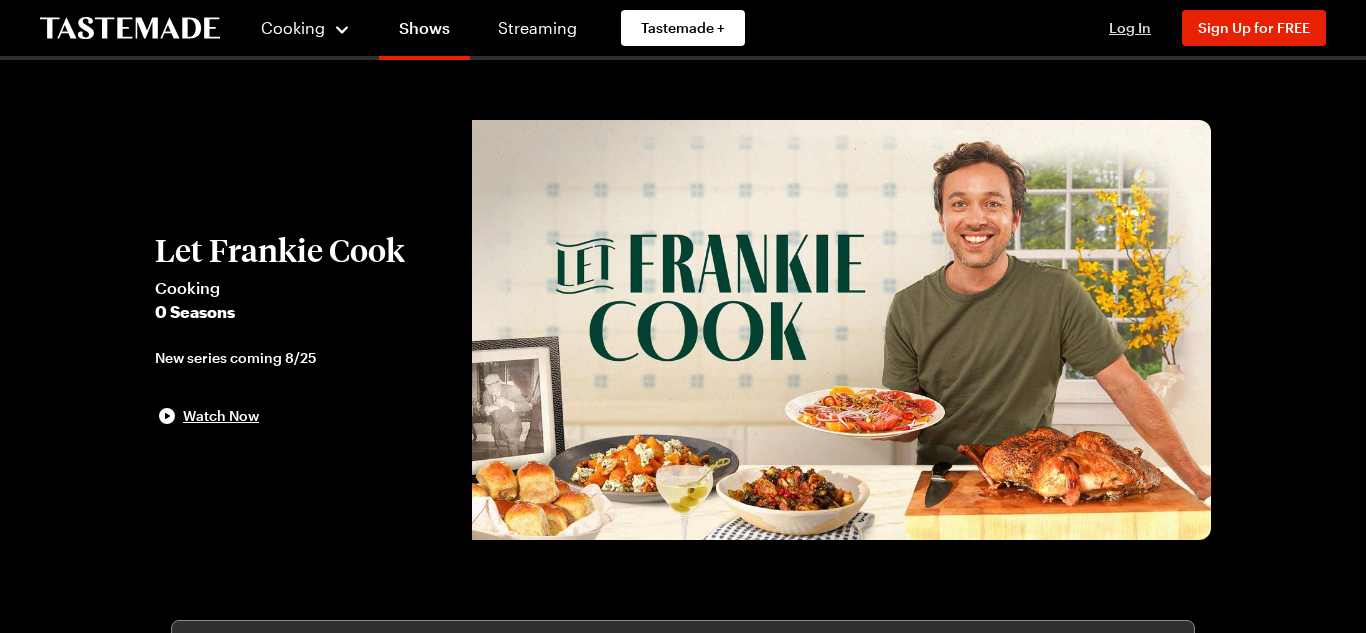 click on "Log In" at bounding box center (1130, 27) 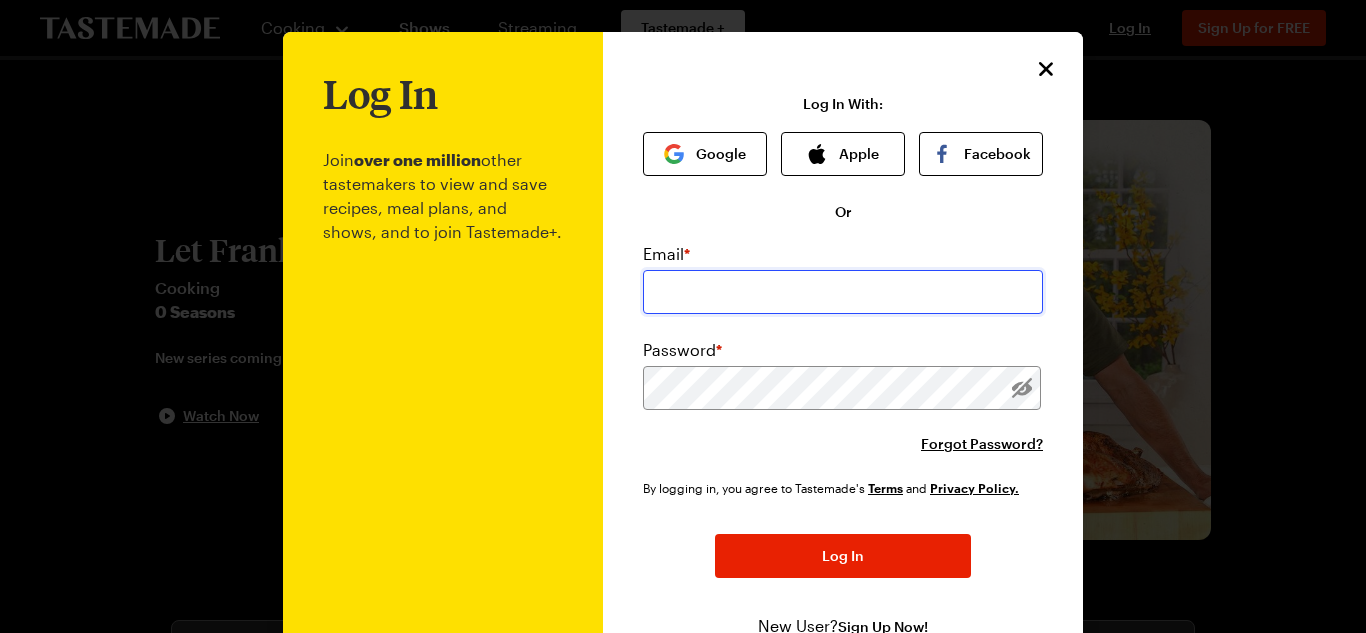 click at bounding box center [843, 292] 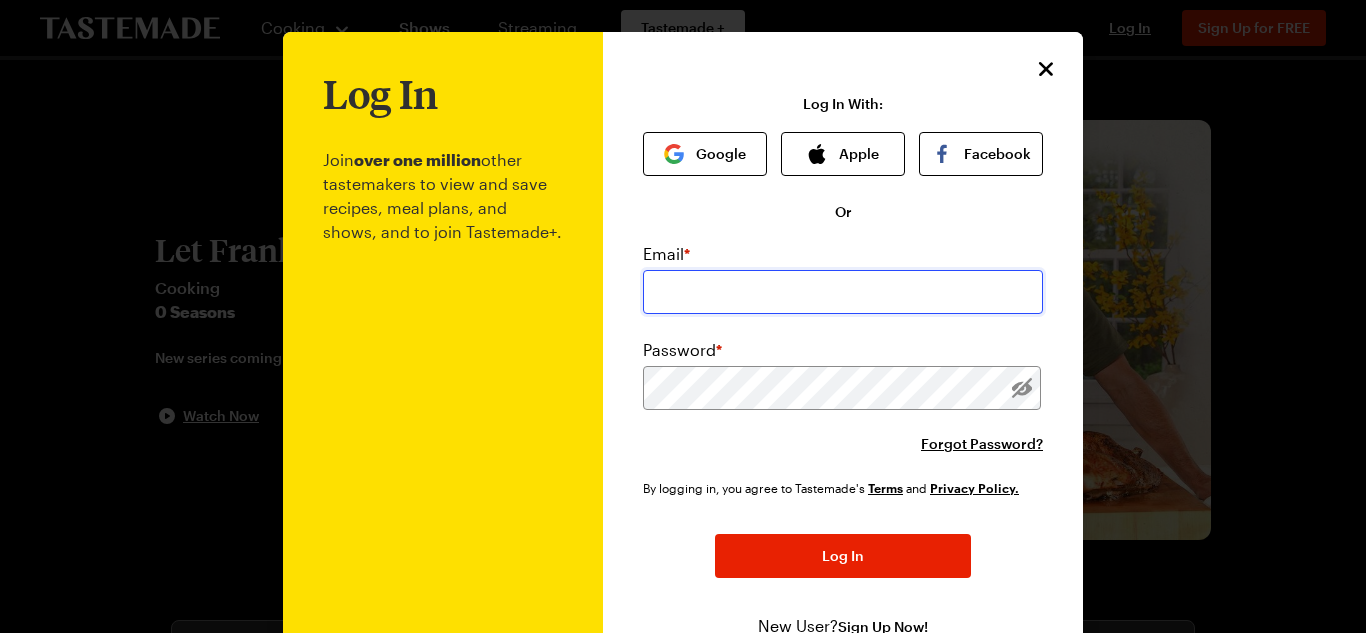 type on "[EMAIL]" 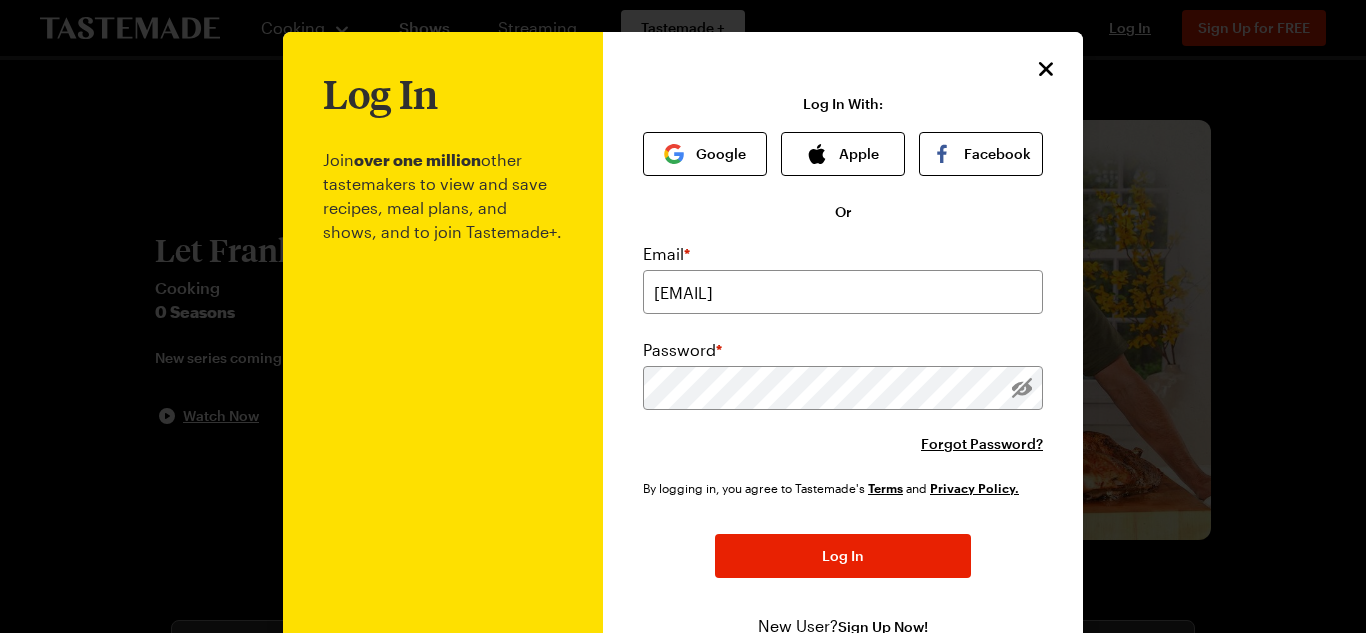 click on "By logging in, you agree to Tastemade's   Terms   and   Privacy Policy. Log In New User?  Sign Up Now!" at bounding box center (843, 558) 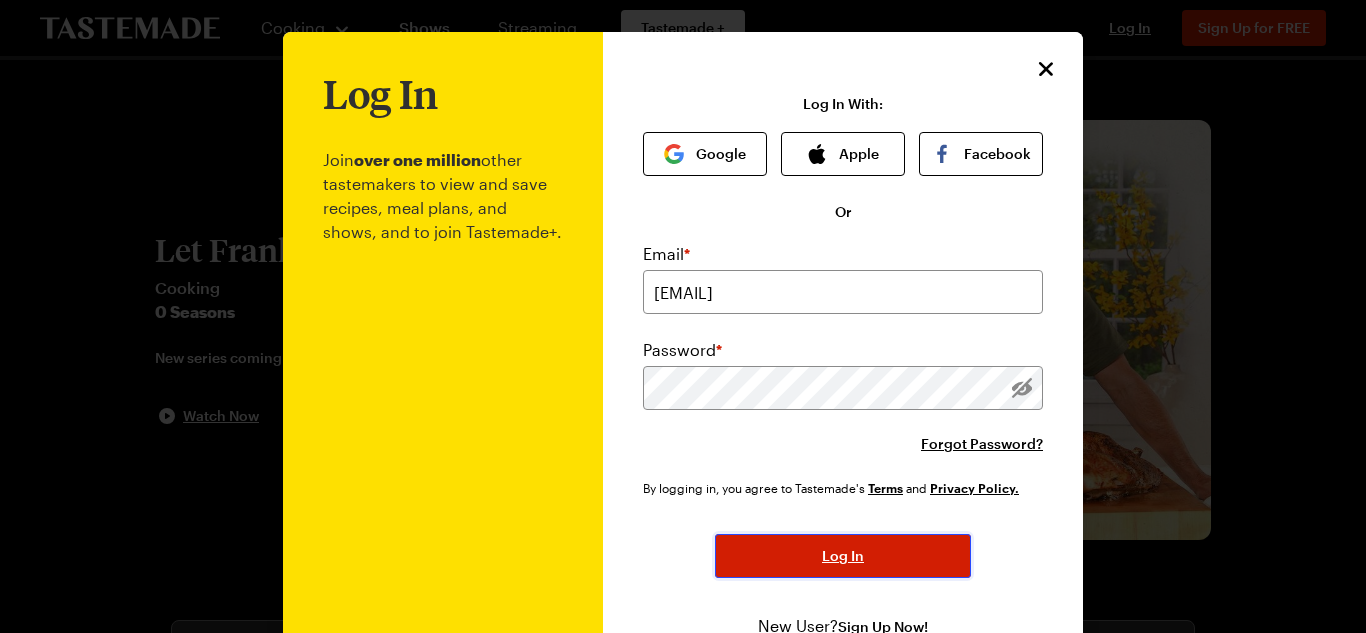click on "Log In" at bounding box center [843, 556] 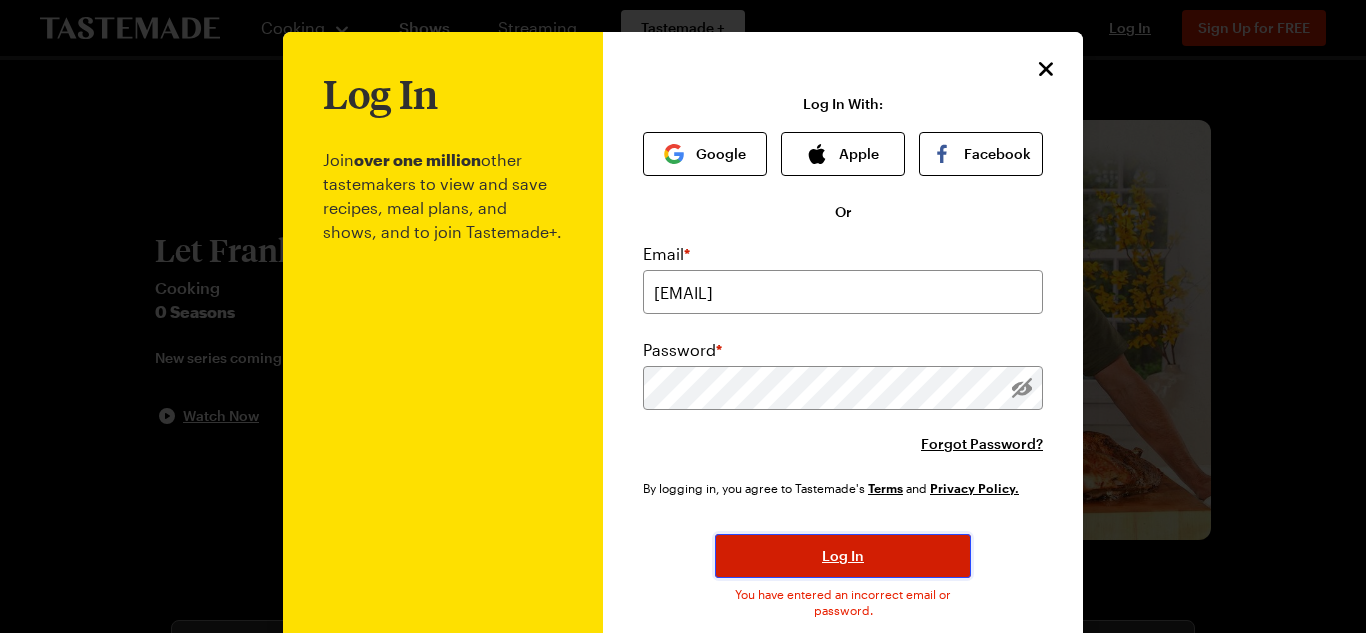 click on "Log In" at bounding box center [843, 556] 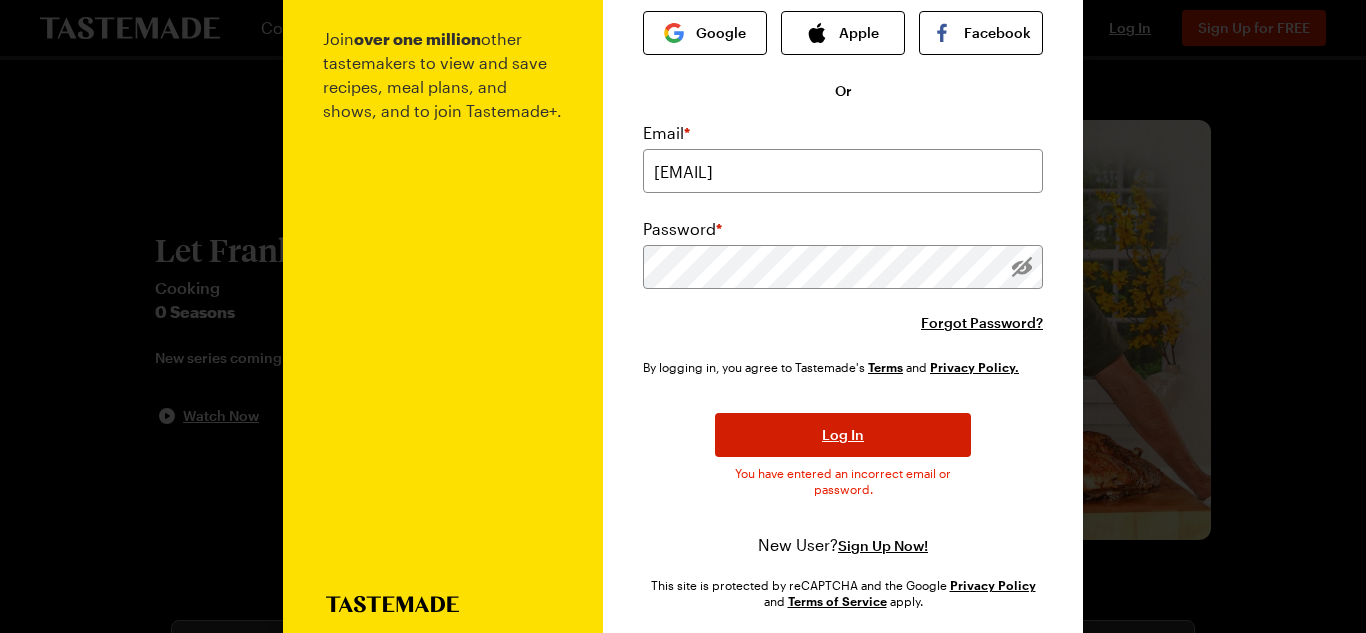 scroll, scrollTop: 0, scrollLeft: 0, axis: both 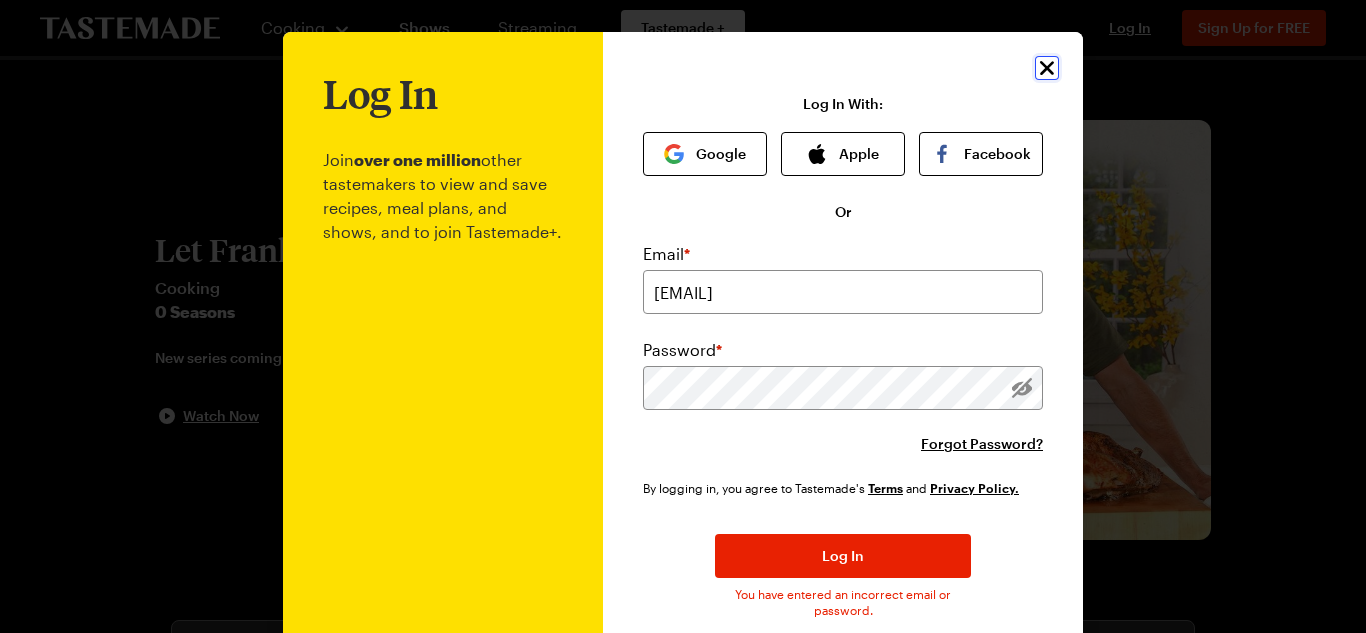 click 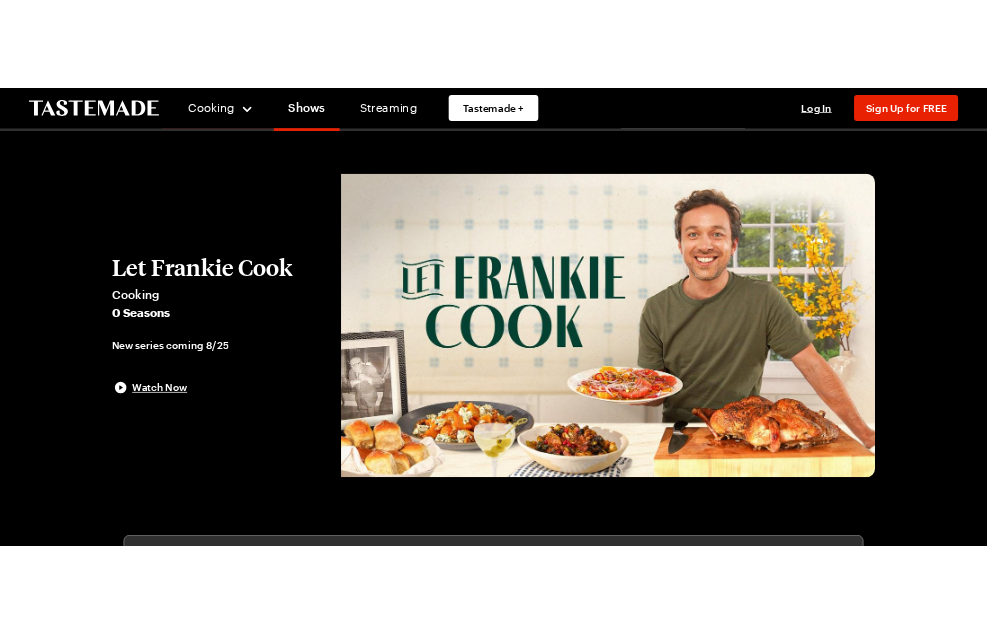 scroll, scrollTop: 0, scrollLeft: 0, axis: both 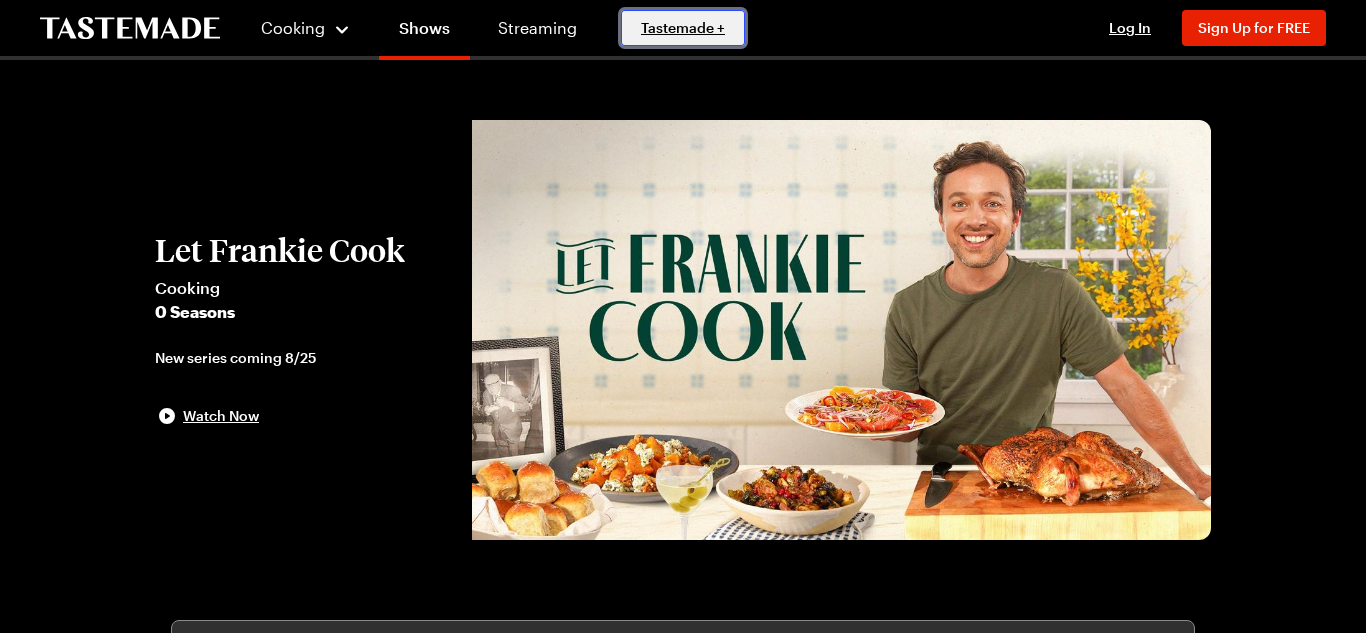 click on "Tastemade +" at bounding box center [683, 28] 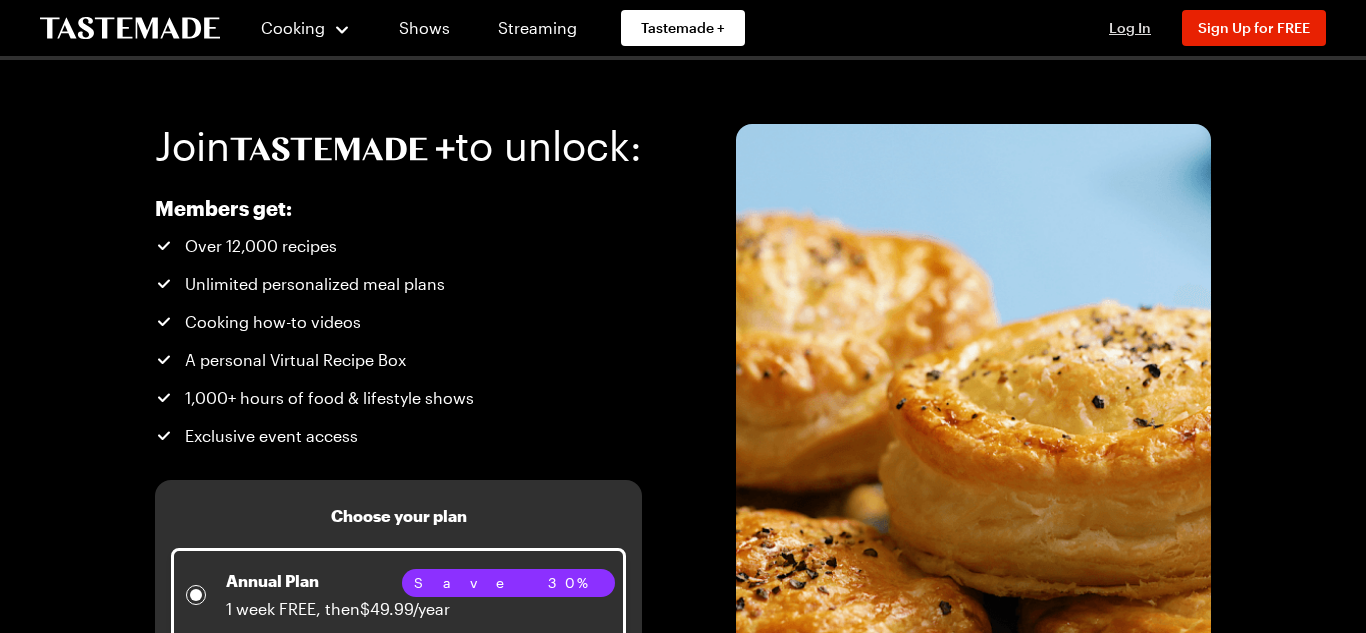click on "Log In" at bounding box center [1130, 27] 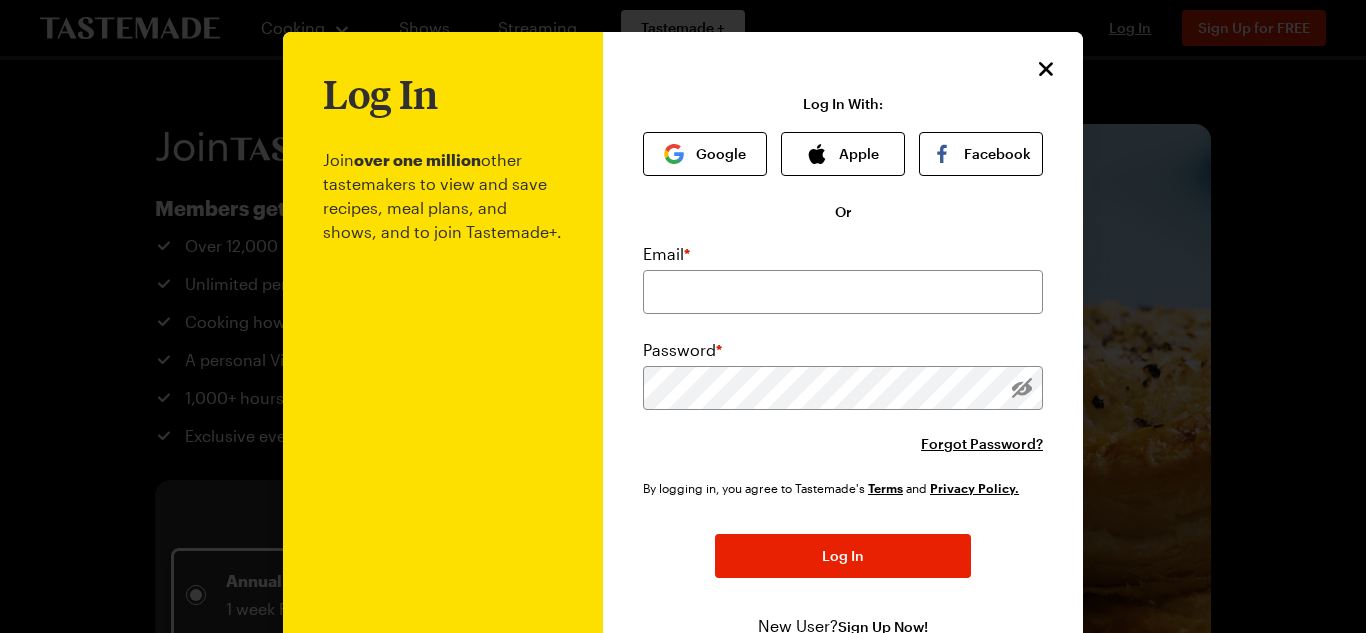 click at bounding box center (683, 316) 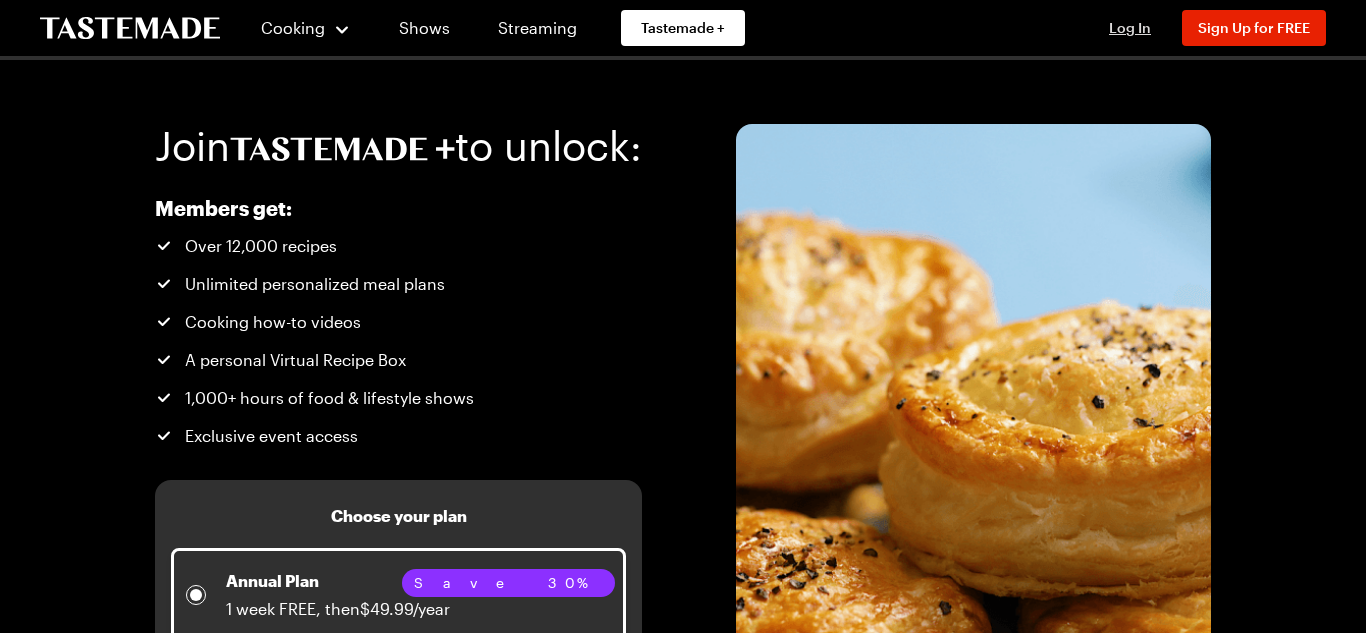 click on "Log In" at bounding box center (1130, 27) 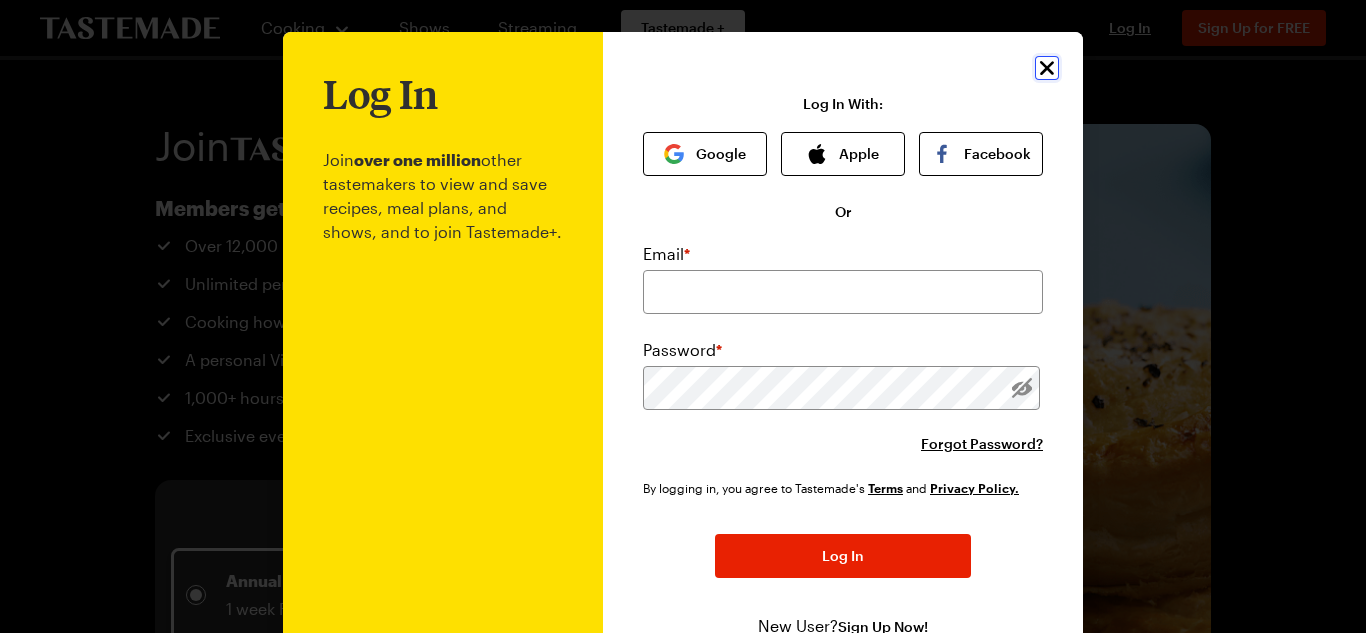 click 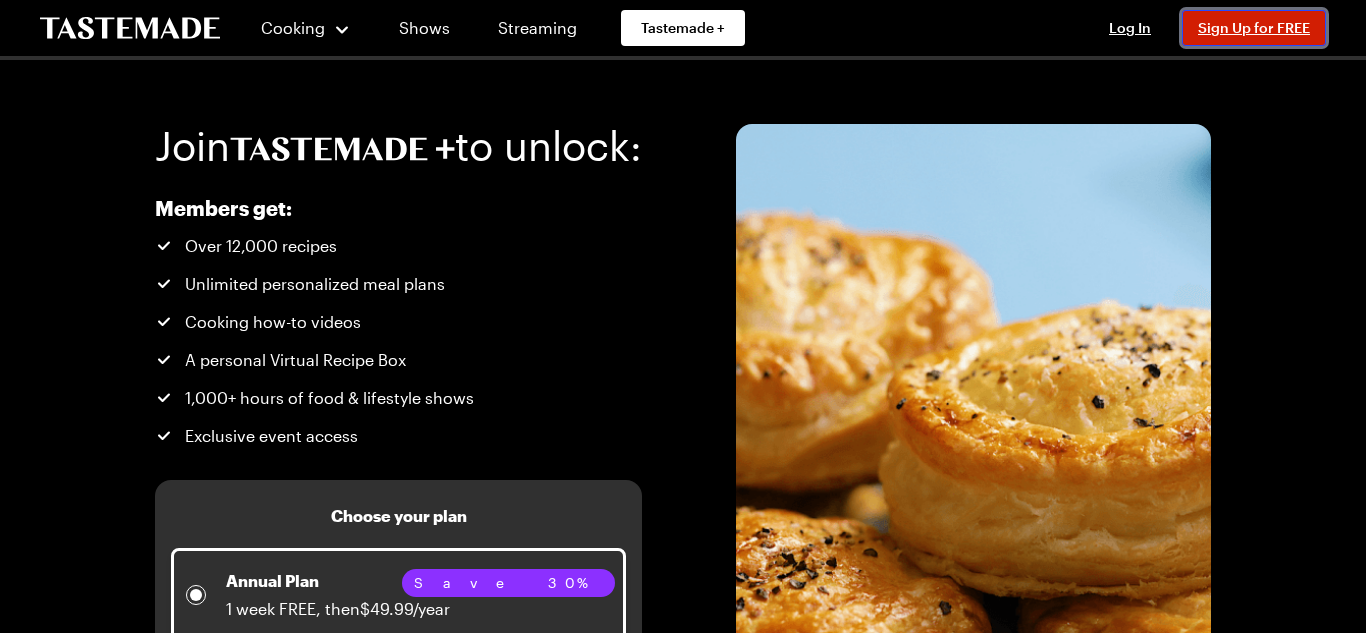 click on "Sign Up for FREE" at bounding box center (1254, 27) 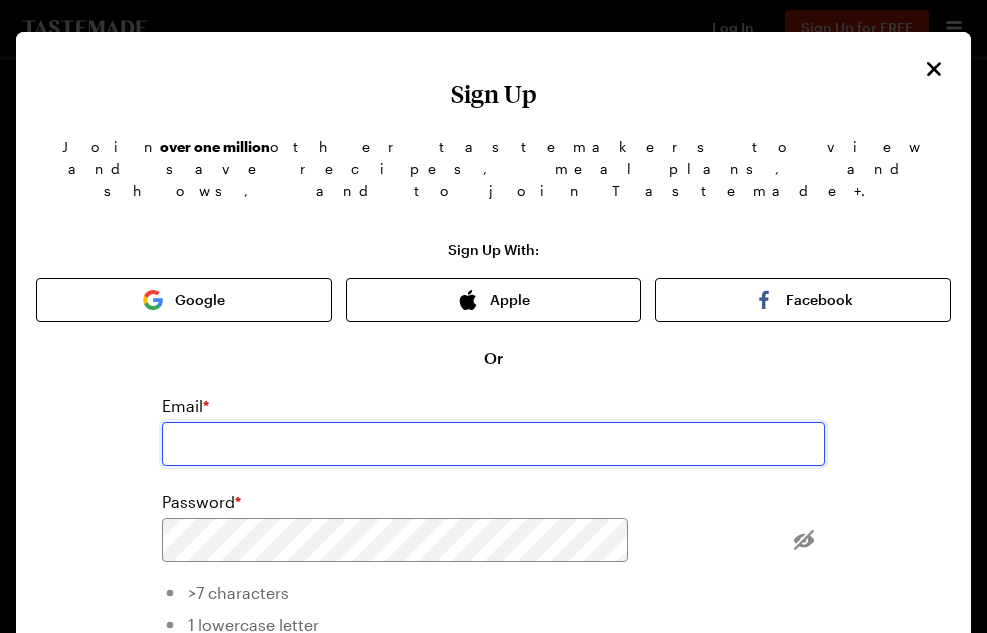 click at bounding box center (493, 444) 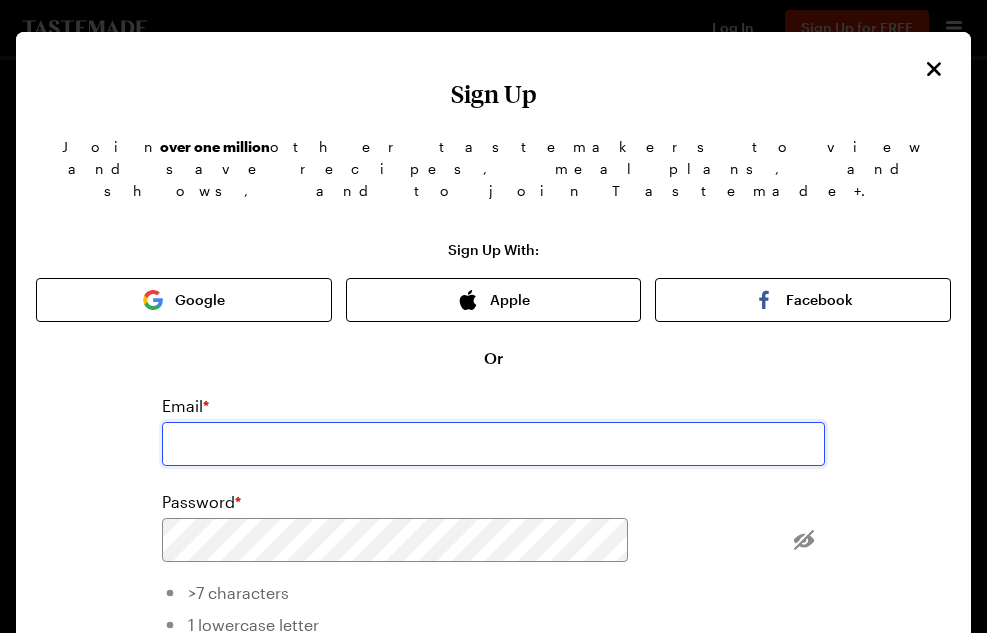 type on "[EMAIL]" 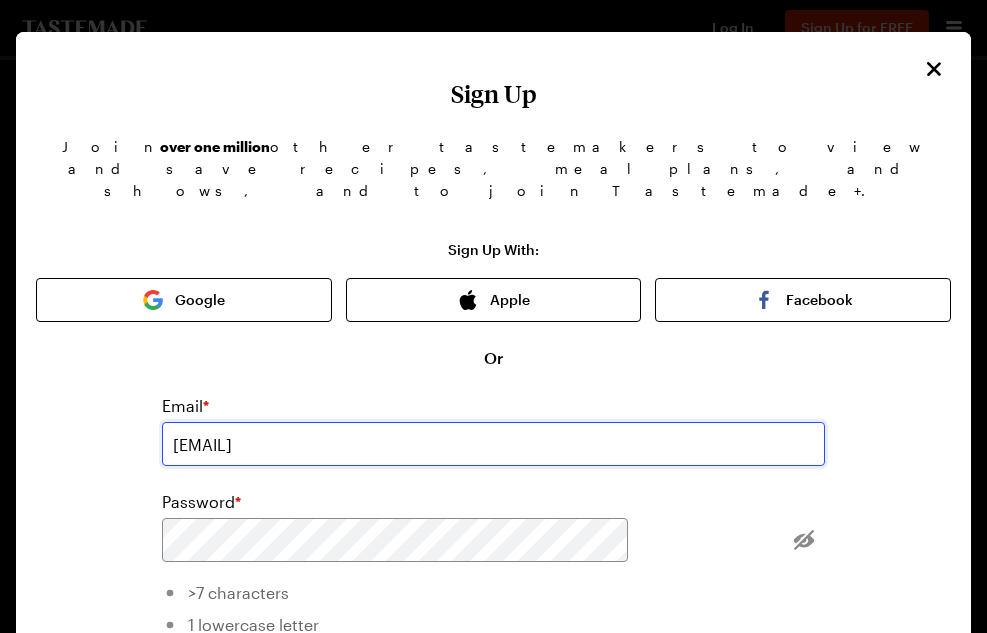 scroll, scrollTop: 57, scrollLeft: 0, axis: vertical 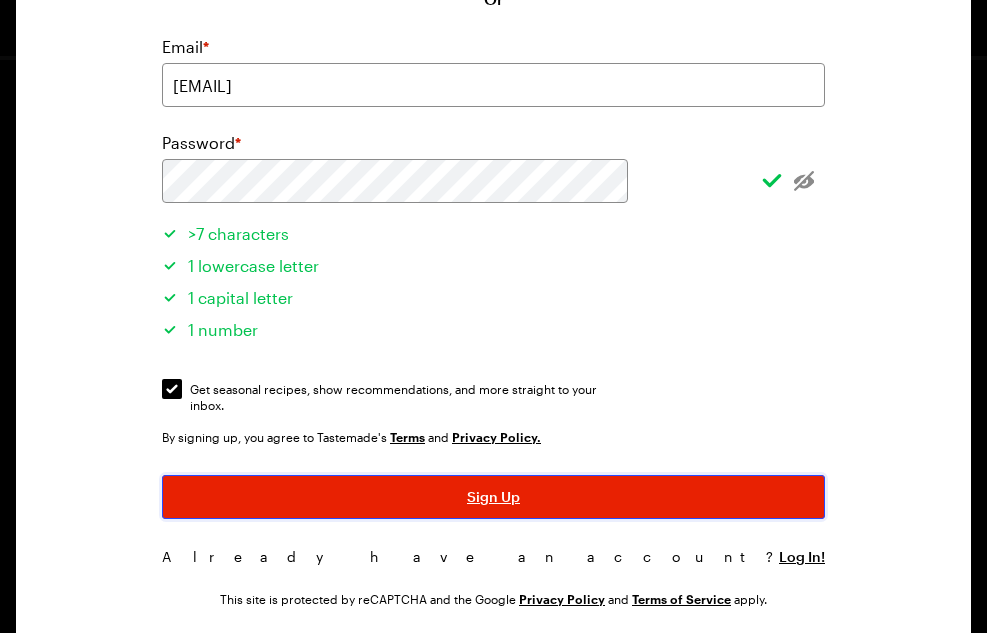 click on "Sign Up" at bounding box center [493, 497] 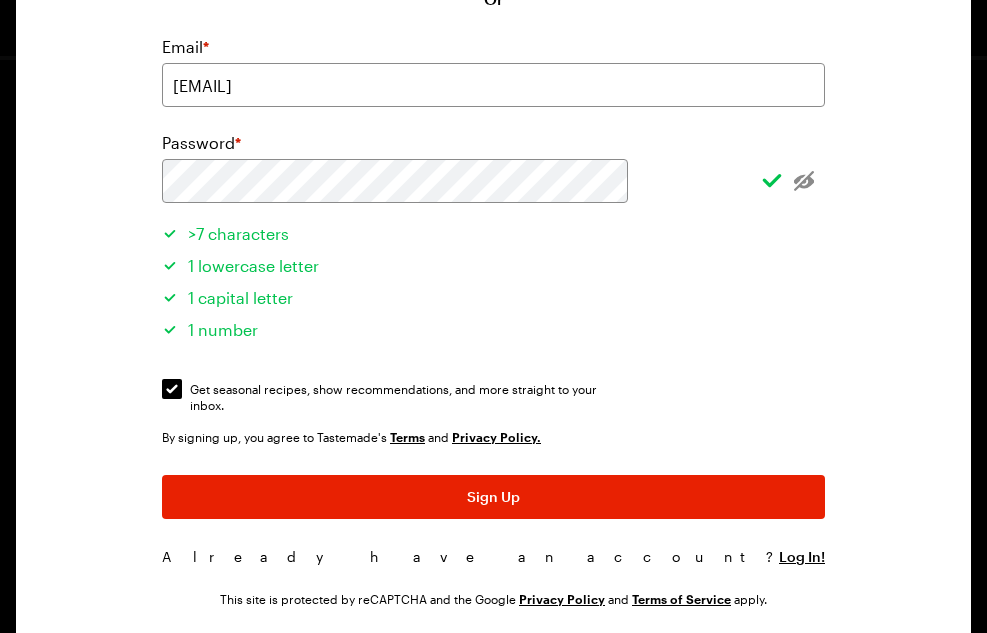 click on "Sign Up" at bounding box center [493, 497] 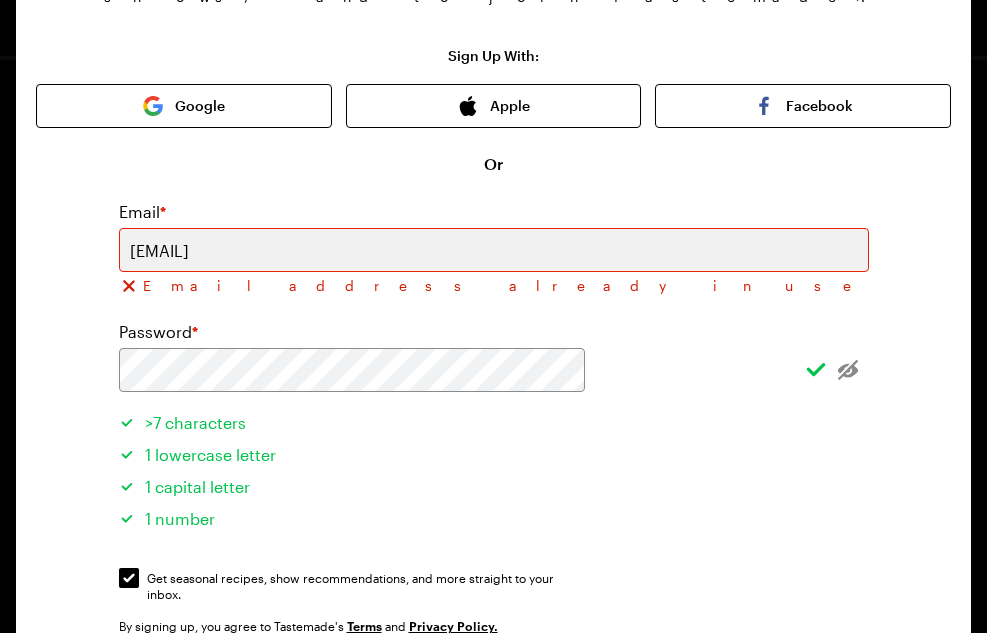 scroll, scrollTop: 383, scrollLeft: 0, axis: vertical 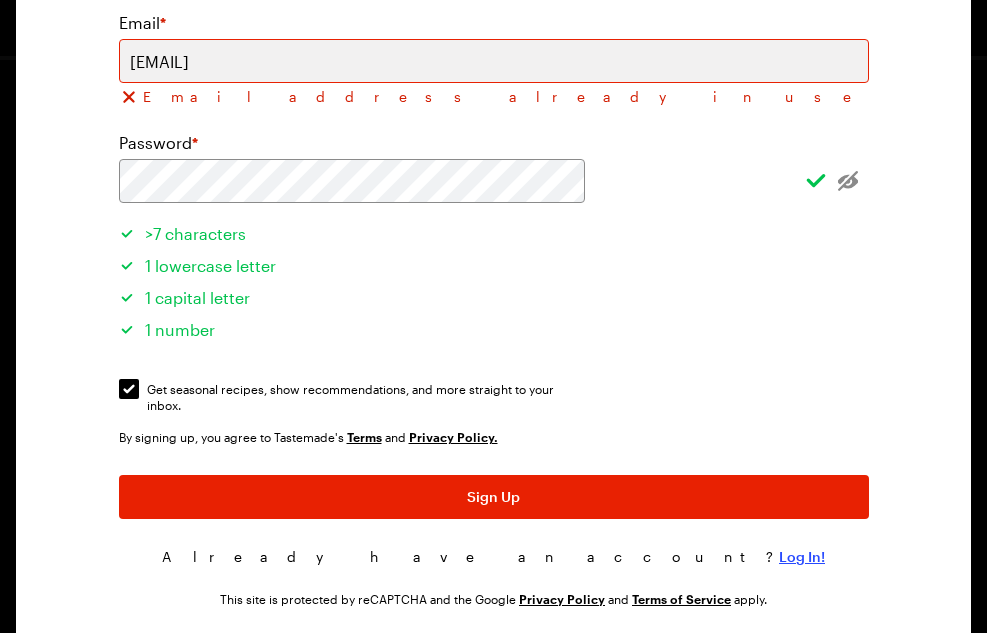 click on "Log In!" at bounding box center [802, 557] 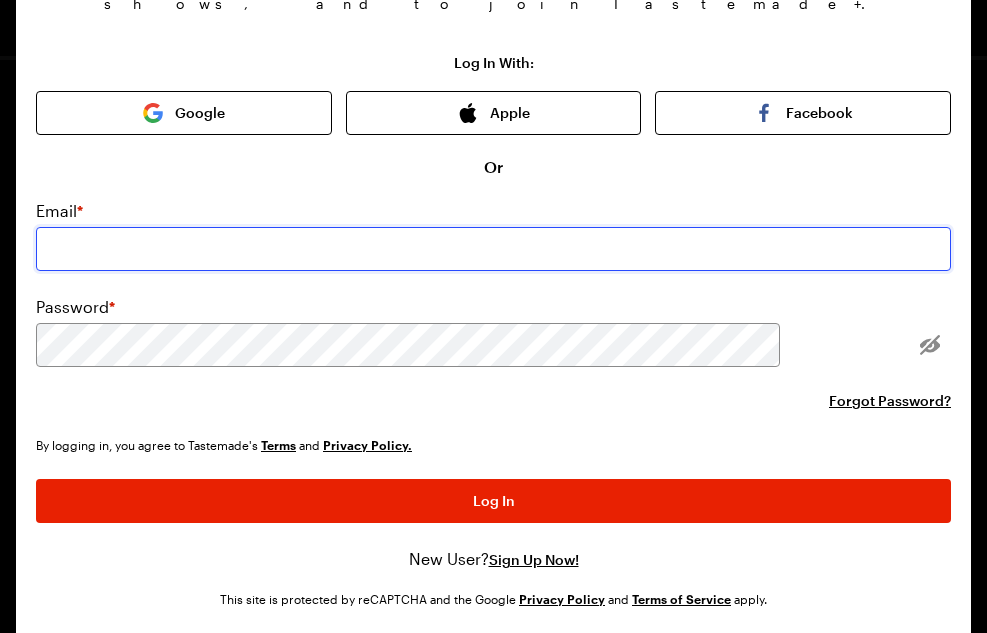 click at bounding box center (493, 249) 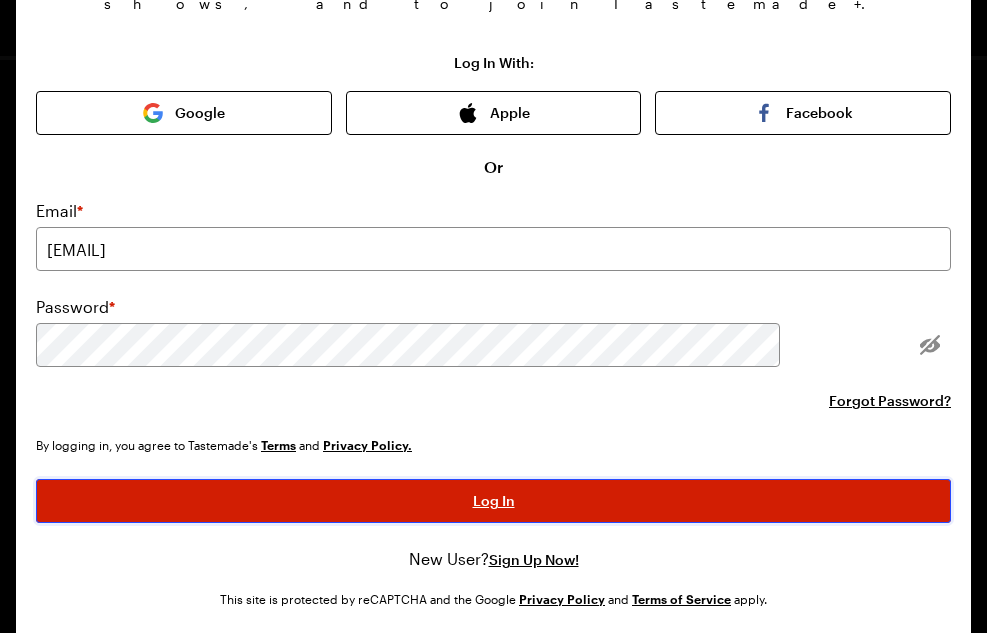 click on "Log In" at bounding box center (493, 501) 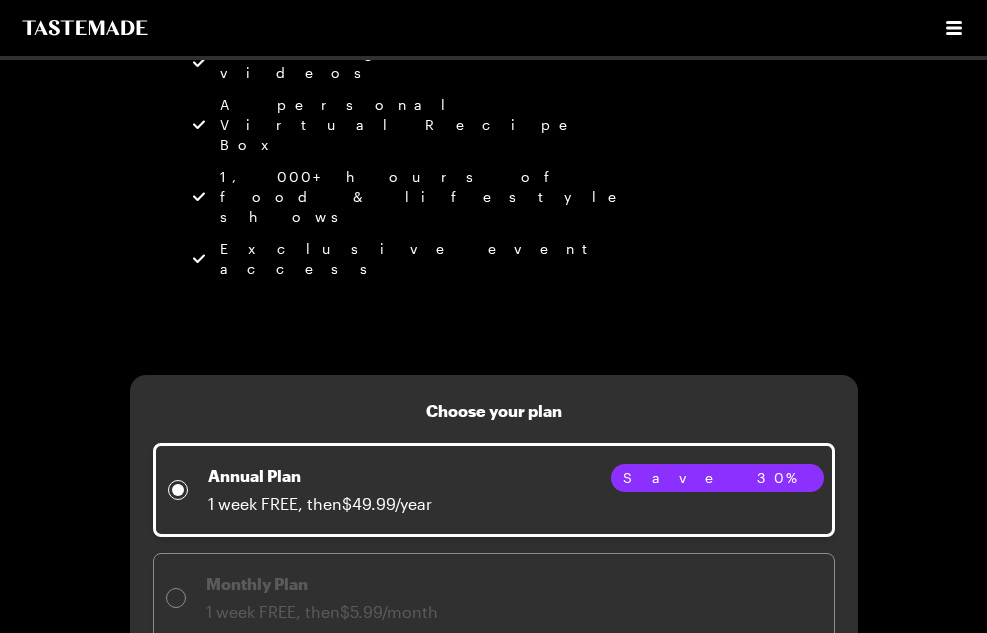 scroll, scrollTop: 309, scrollLeft: 0, axis: vertical 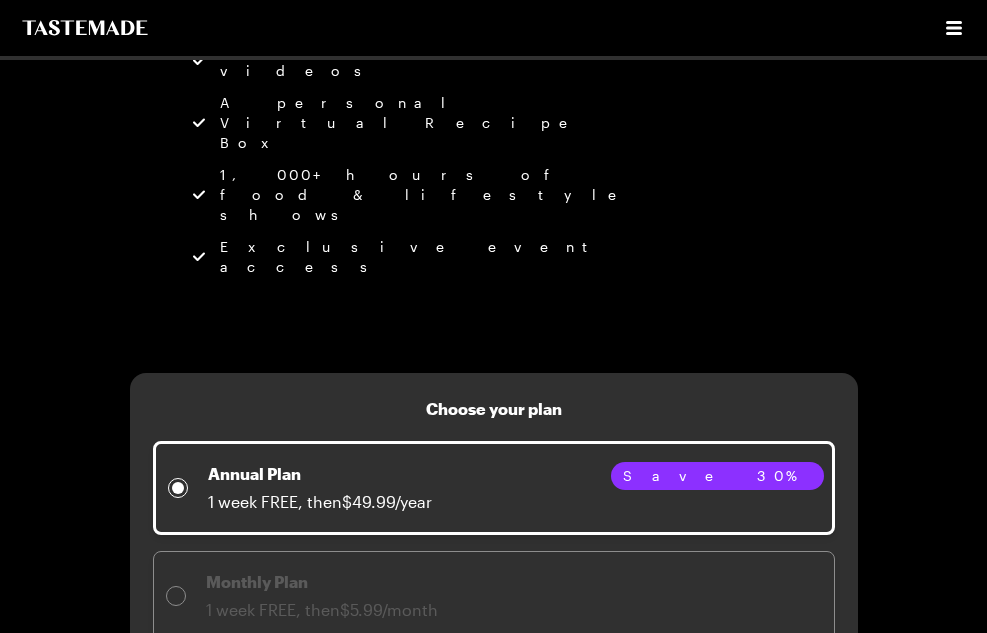 click on "Cancel Anytime" at bounding box center [494, 737] 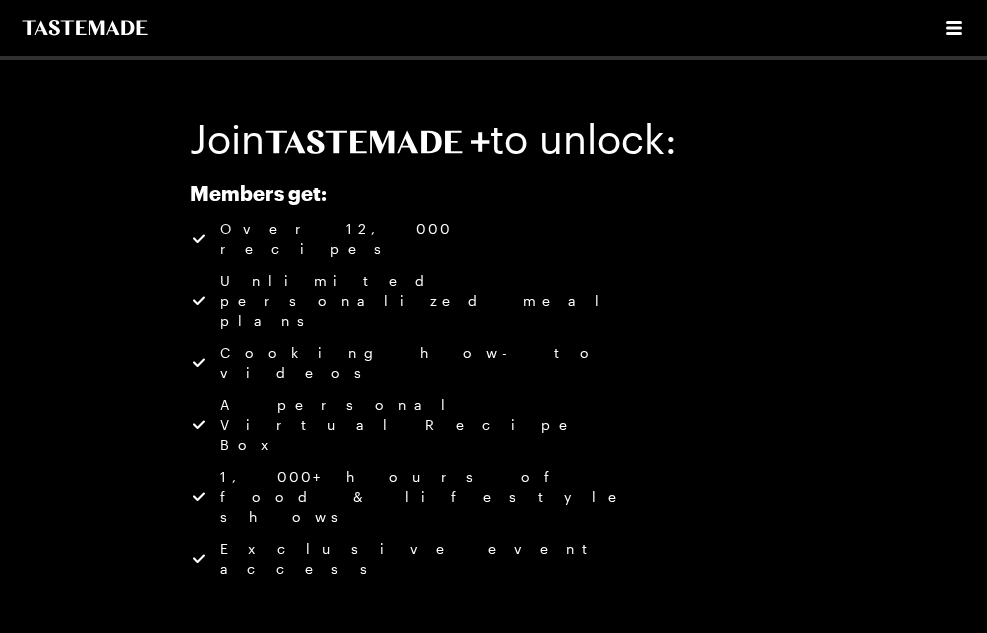 scroll, scrollTop: 0, scrollLeft: 0, axis: both 